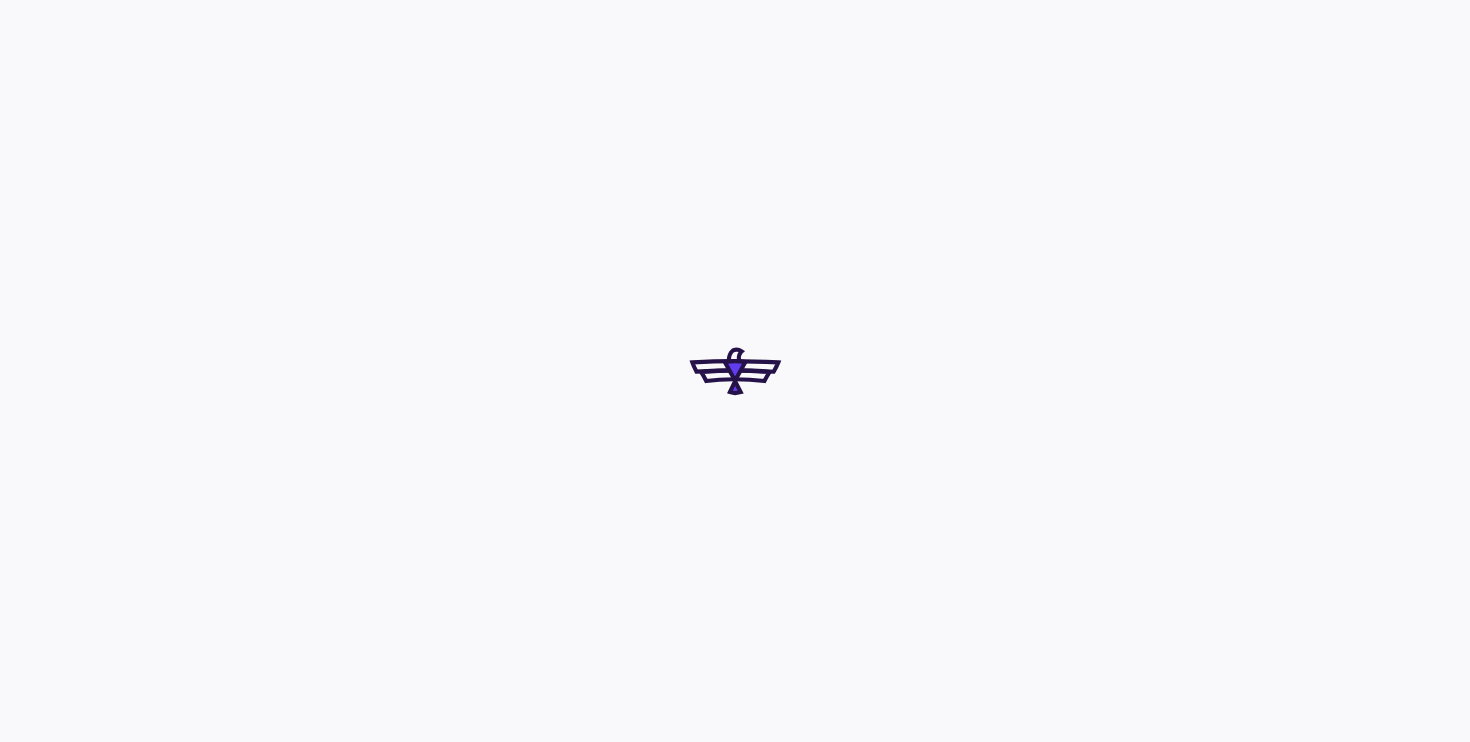scroll, scrollTop: 0, scrollLeft: 0, axis: both 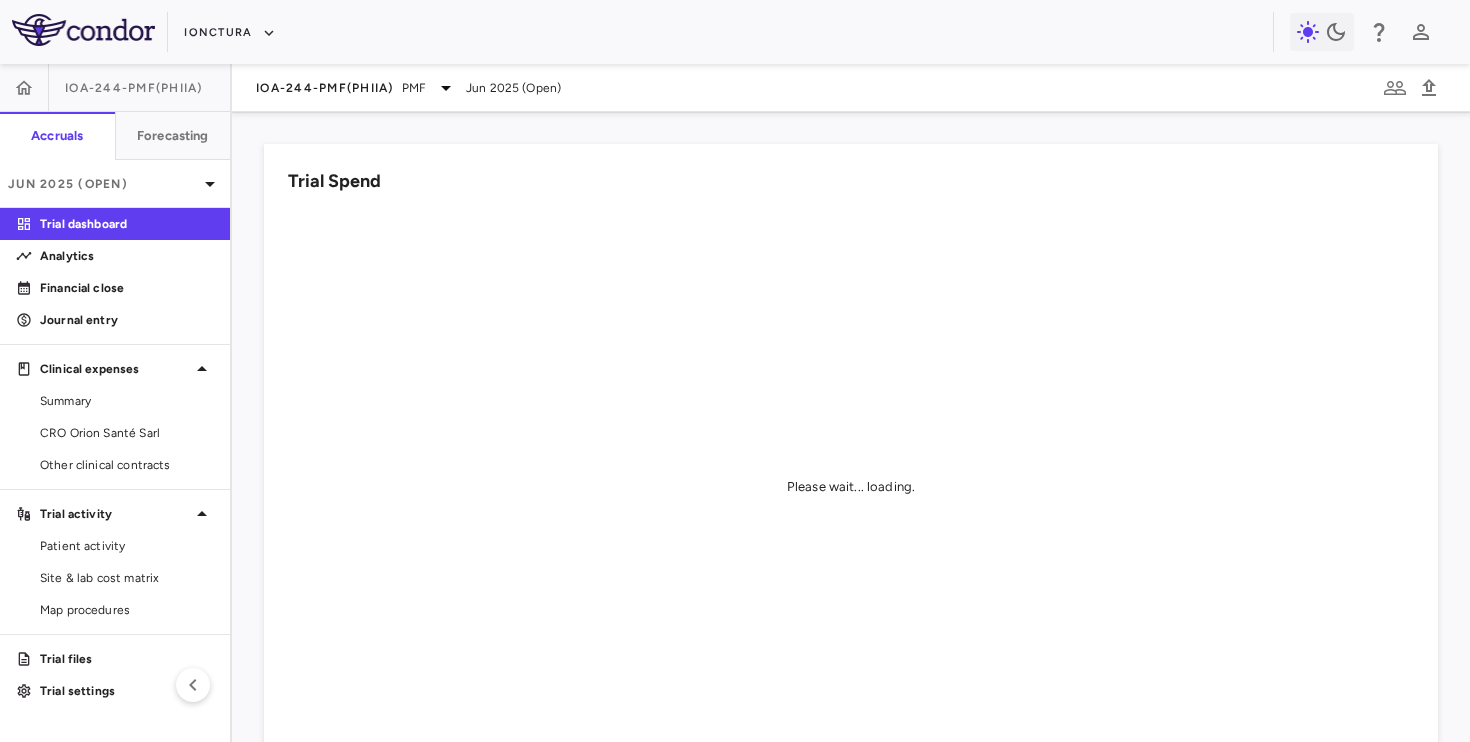 click on "iOnctura" at bounding box center [735, 32] 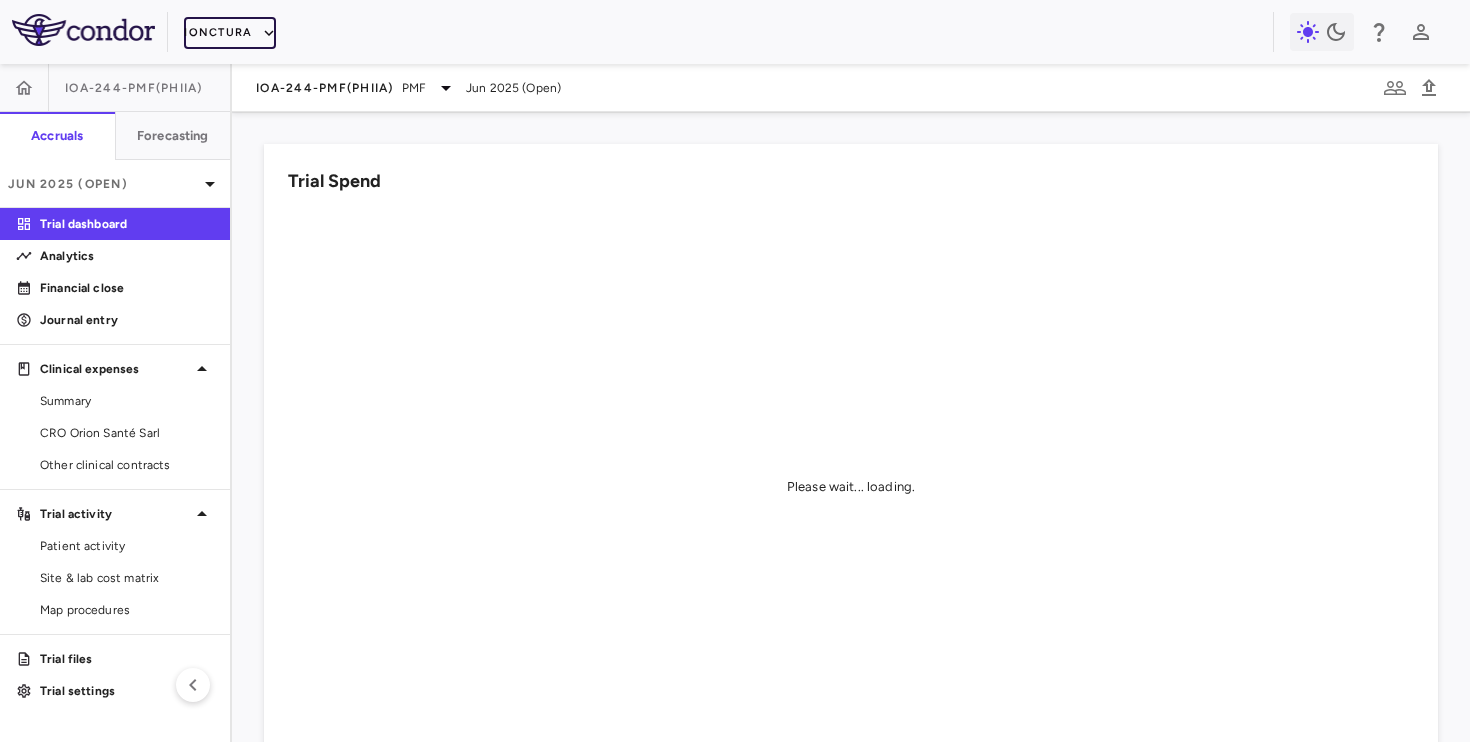 click on "iOnctura" at bounding box center [230, 33] 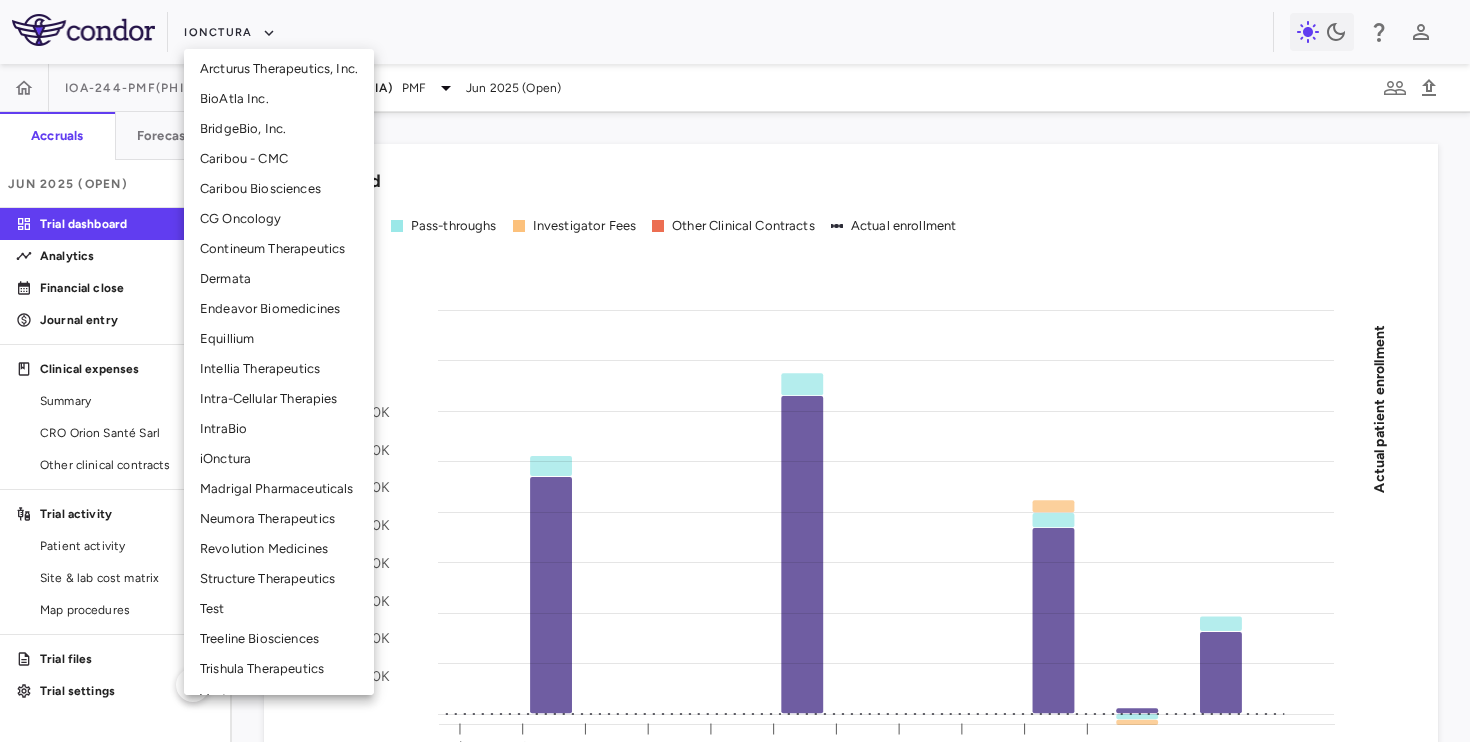 scroll, scrollTop: 259, scrollLeft: 0, axis: vertical 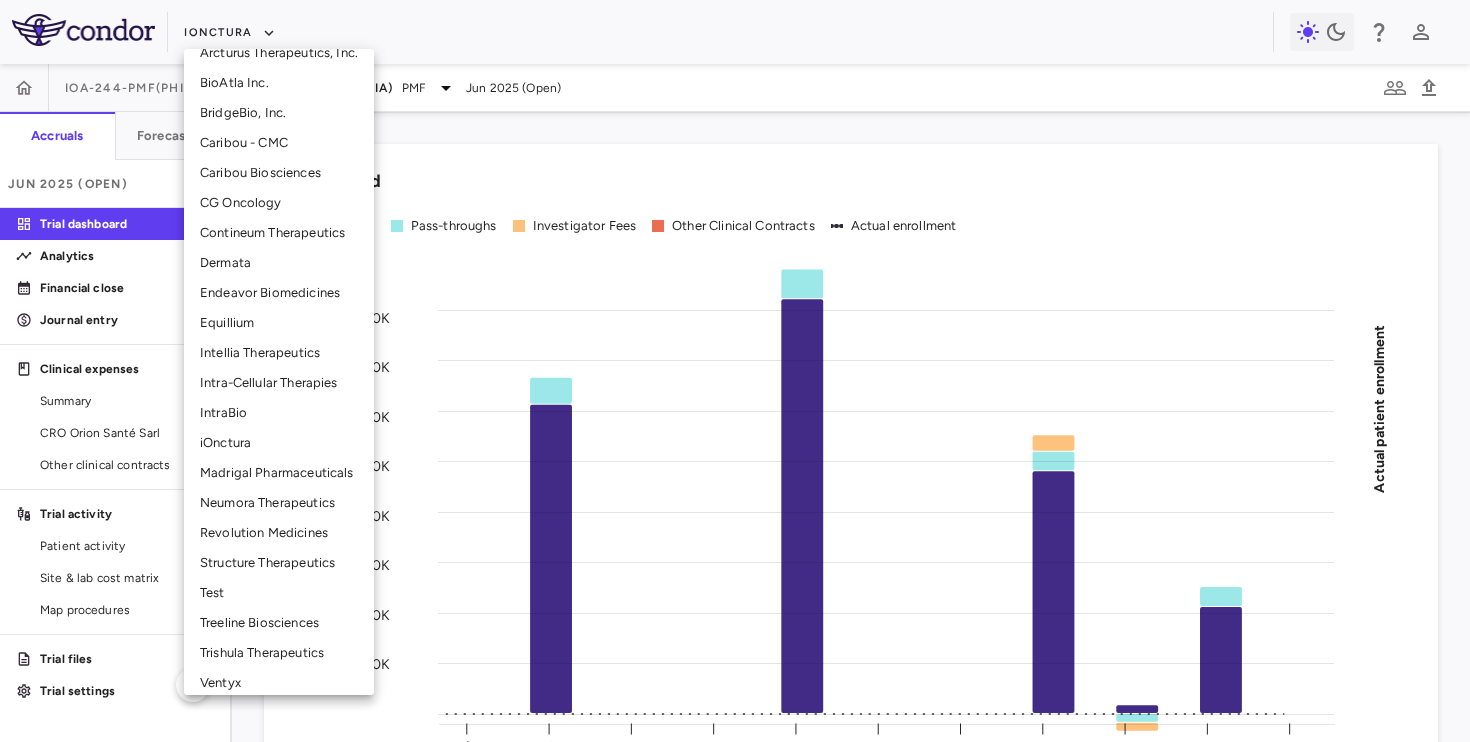 click on "Trishula Therapeutics" at bounding box center (279, 653) 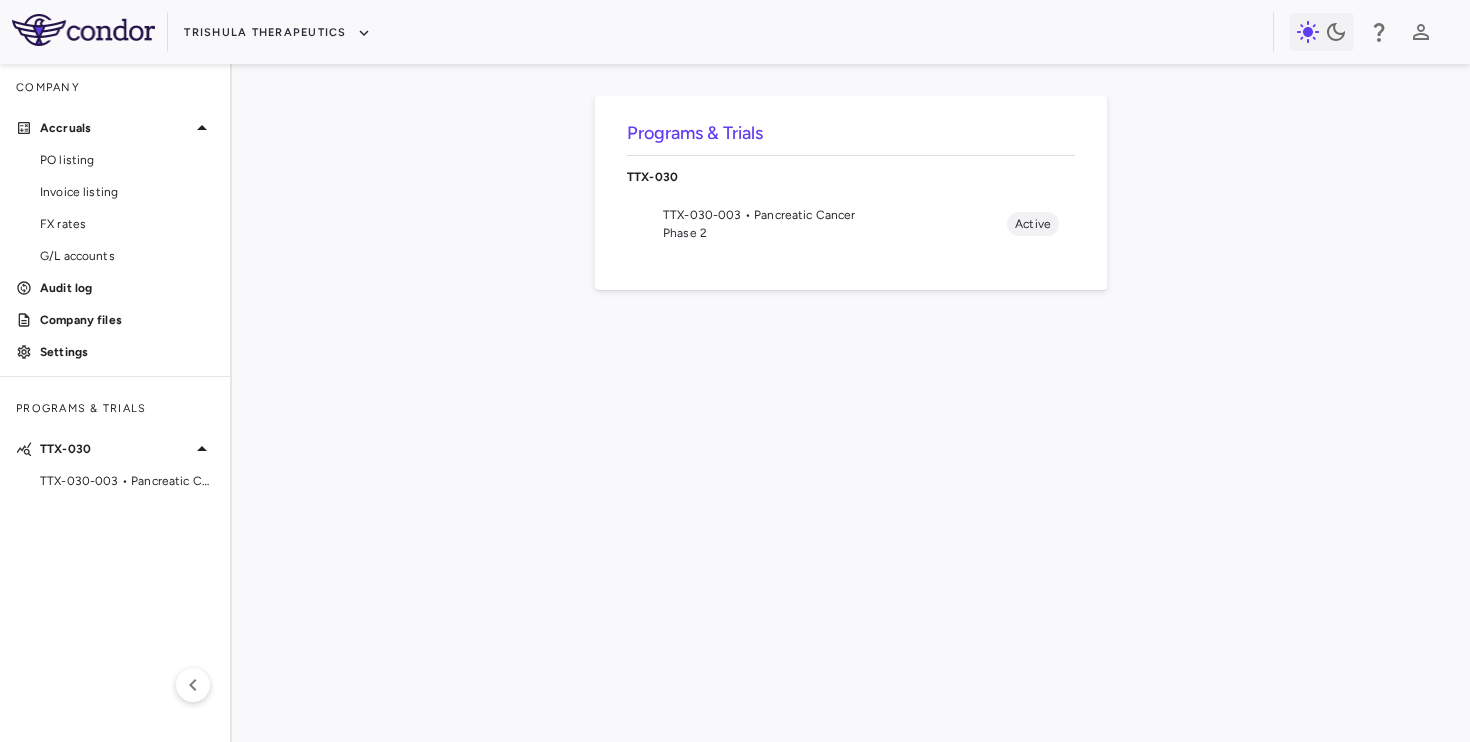 click on "Phase 2" at bounding box center [835, 233] 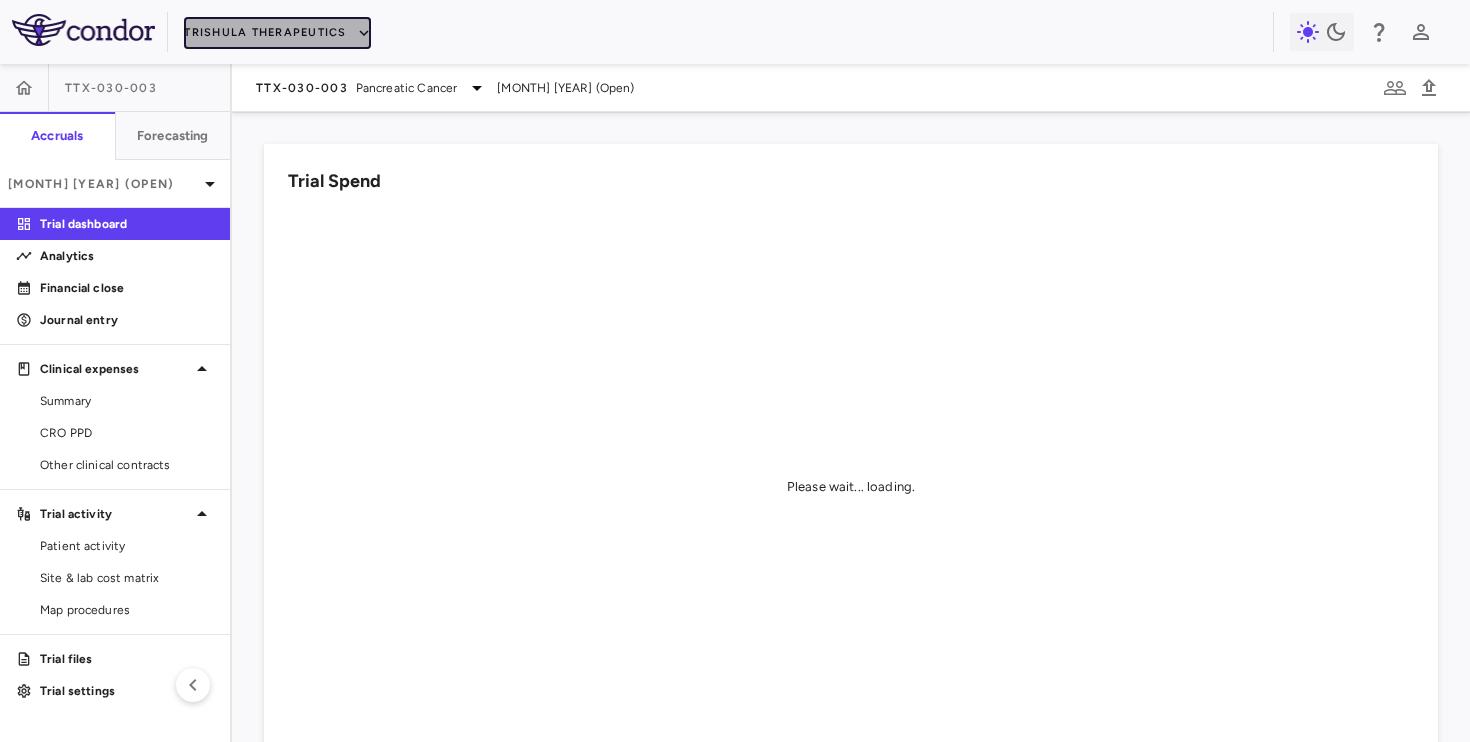 click on "Trishula Therapeutics" at bounding box center [277, 33] 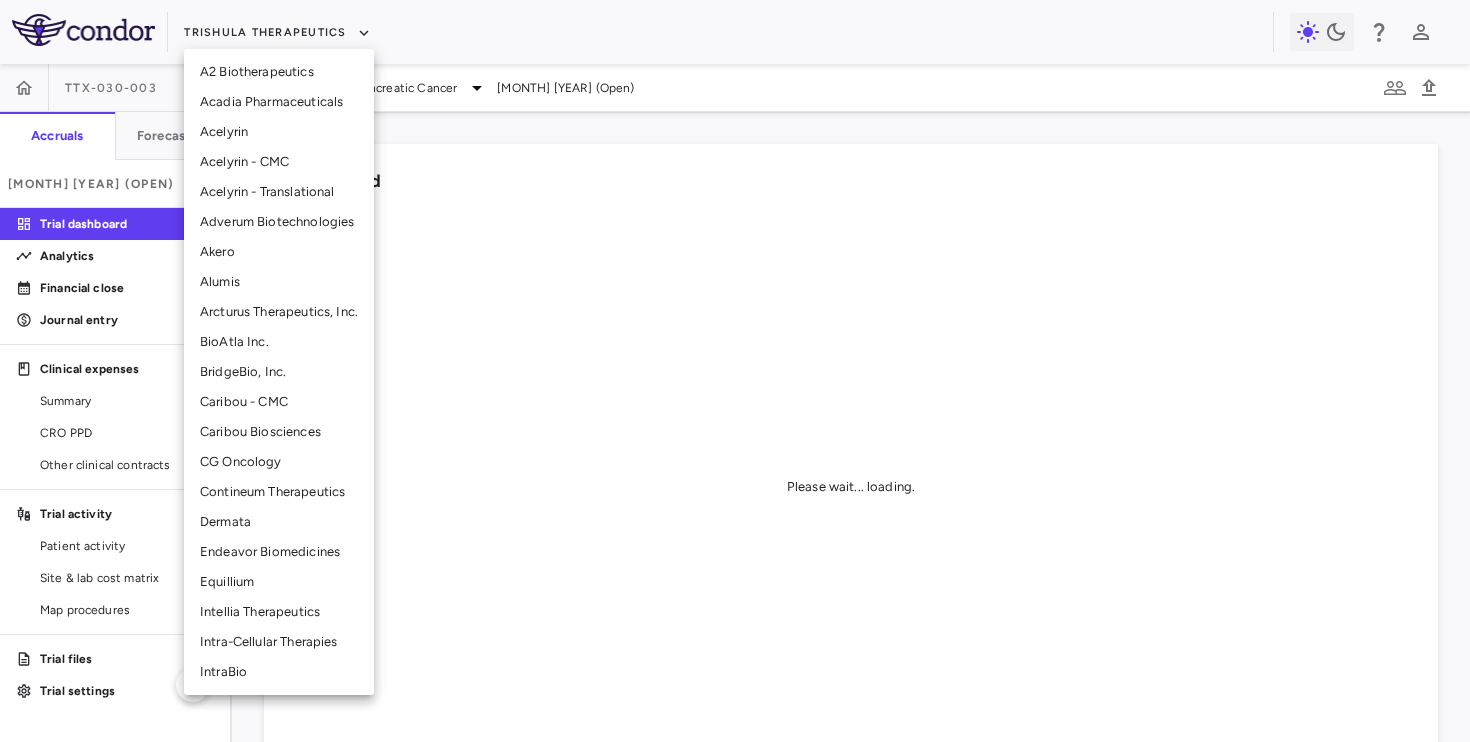 scroll, scrollTop: 68, scrollLeft: 0, axis: vertical 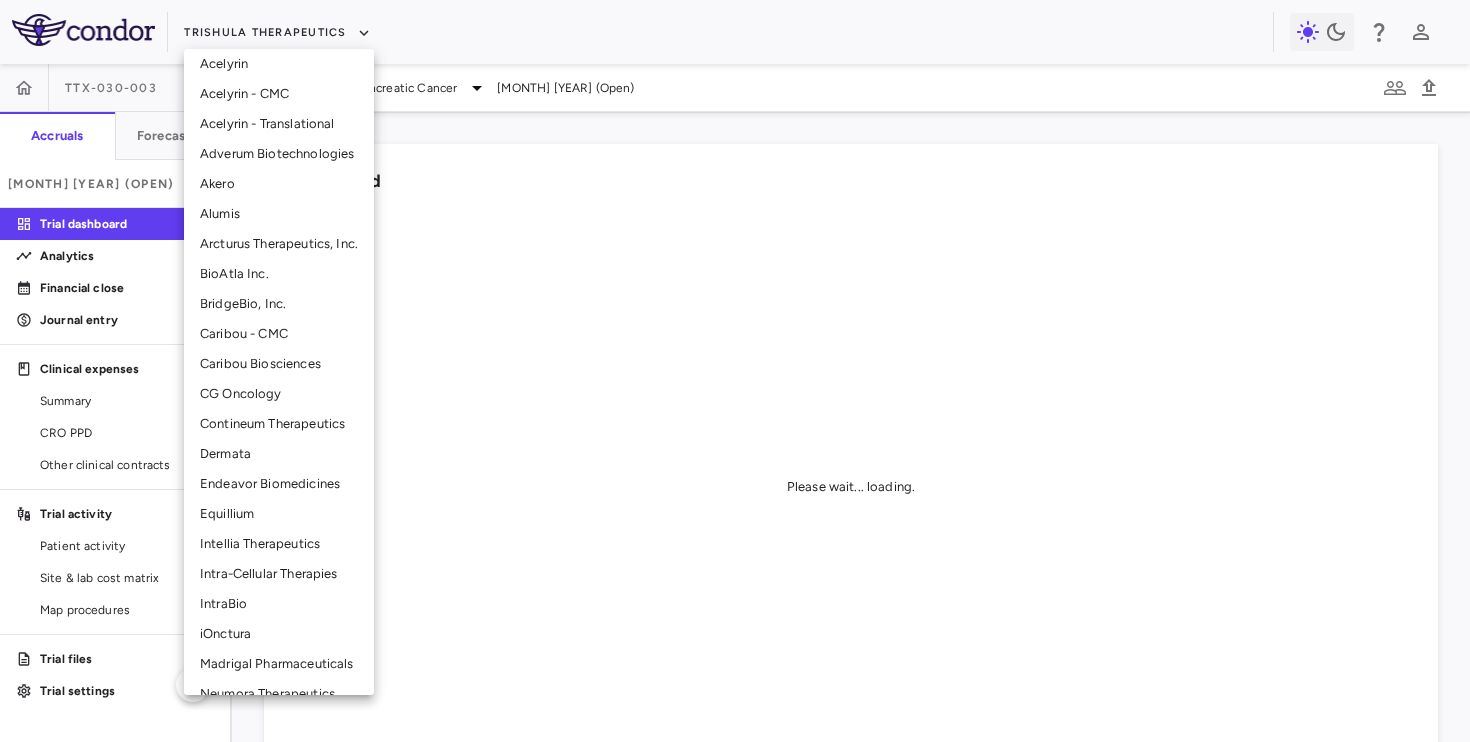 click on "iOnctura" at bounding box center [279, 634] 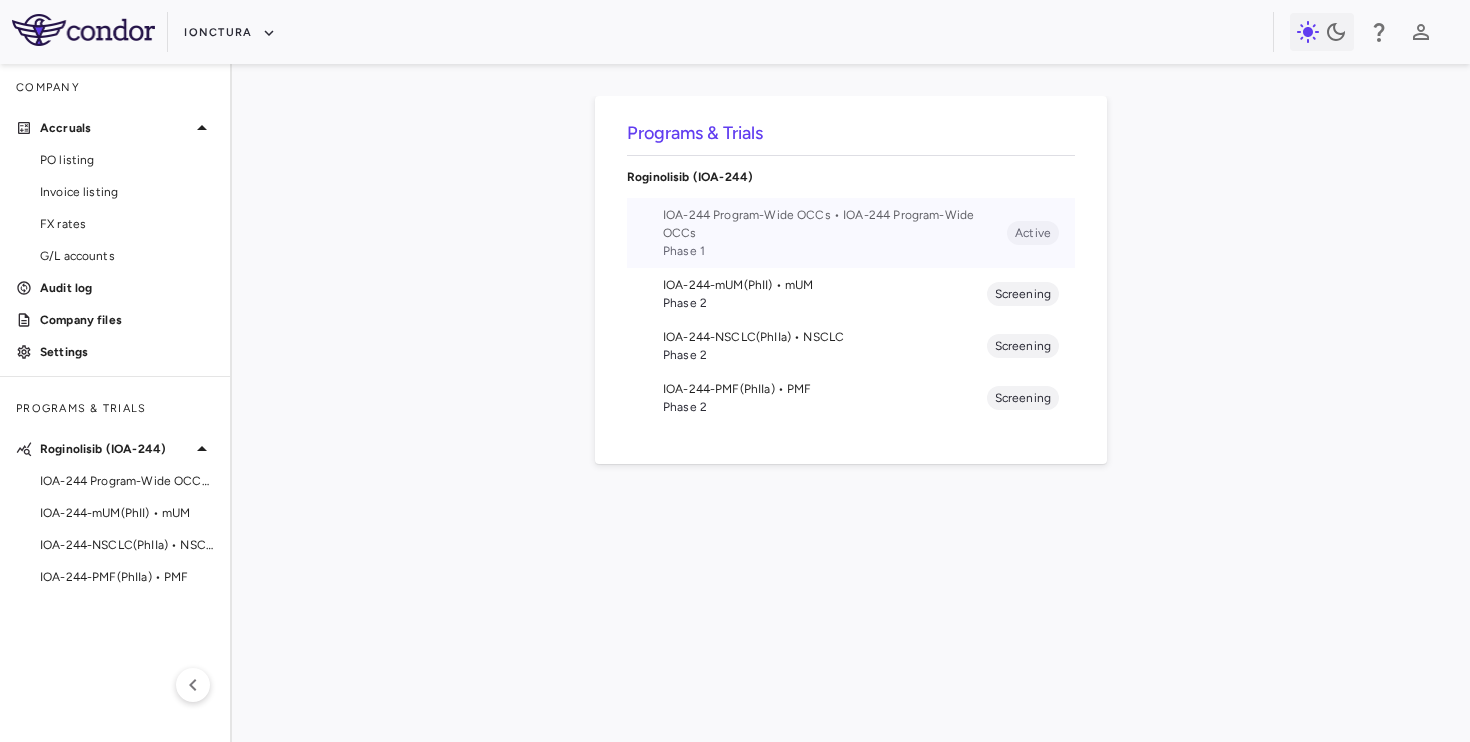 click on "IOA-244 Program-Wide OCCs • IOA-244 Program-Wide OCCs" at bounding box center [835, 224] 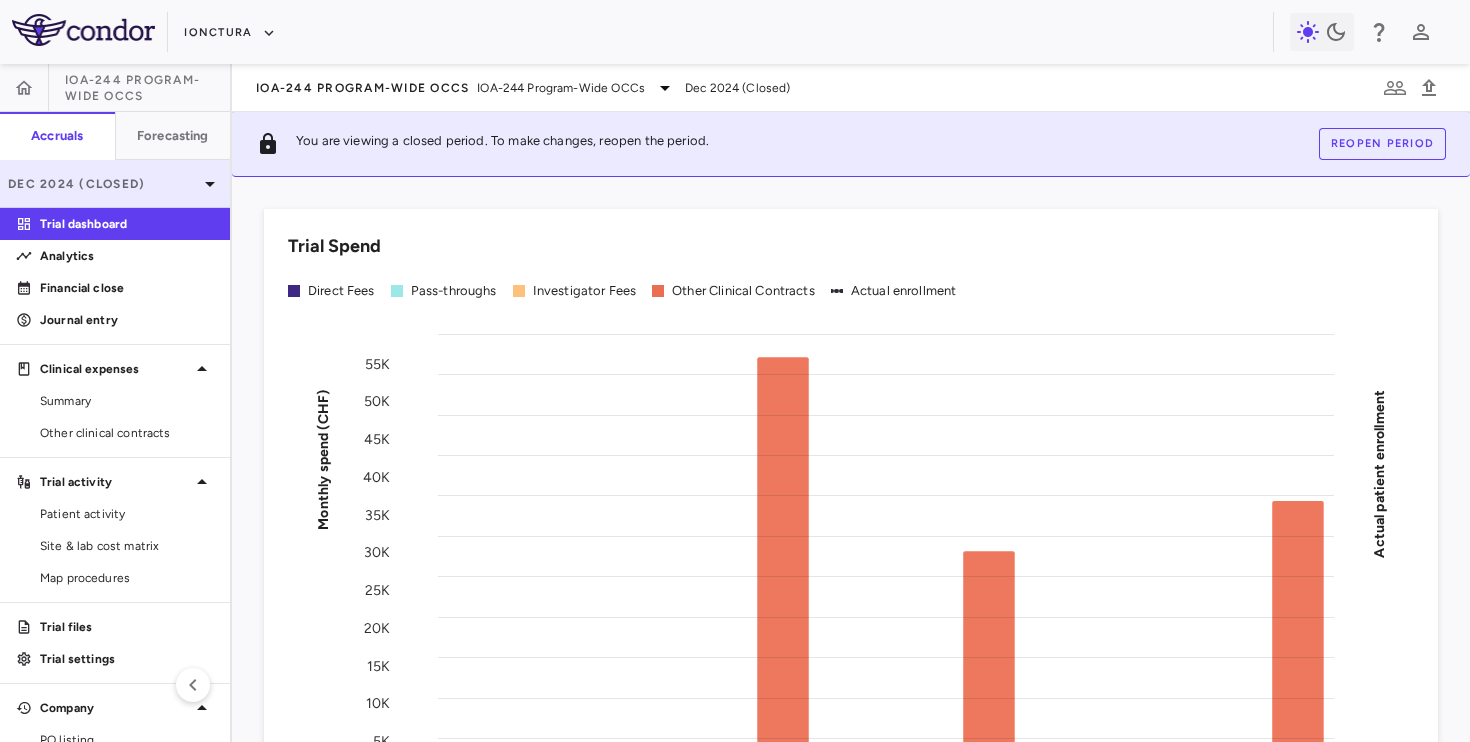 click on "Dec 2024 (Closed)" at bounding box center [103, 184] 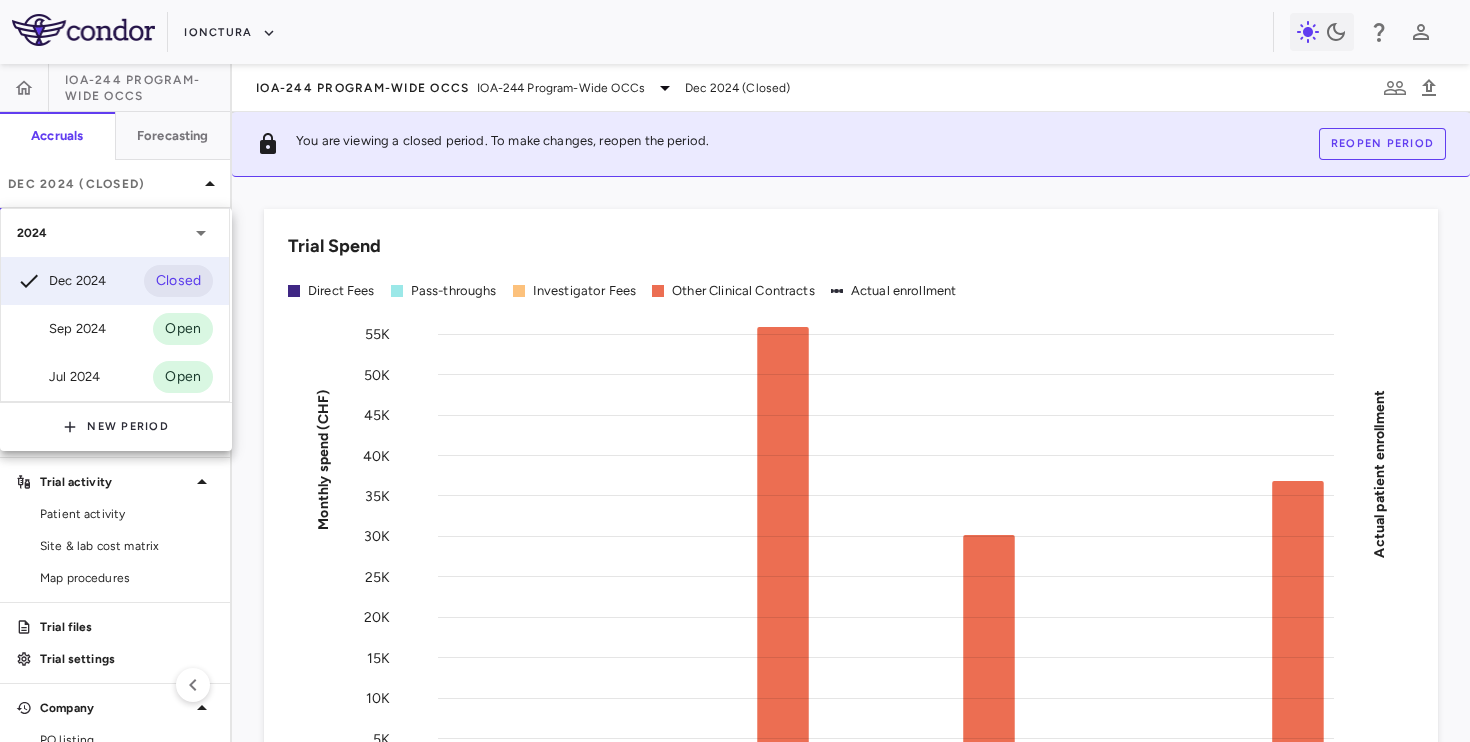 click at bounding box center (735, 371) 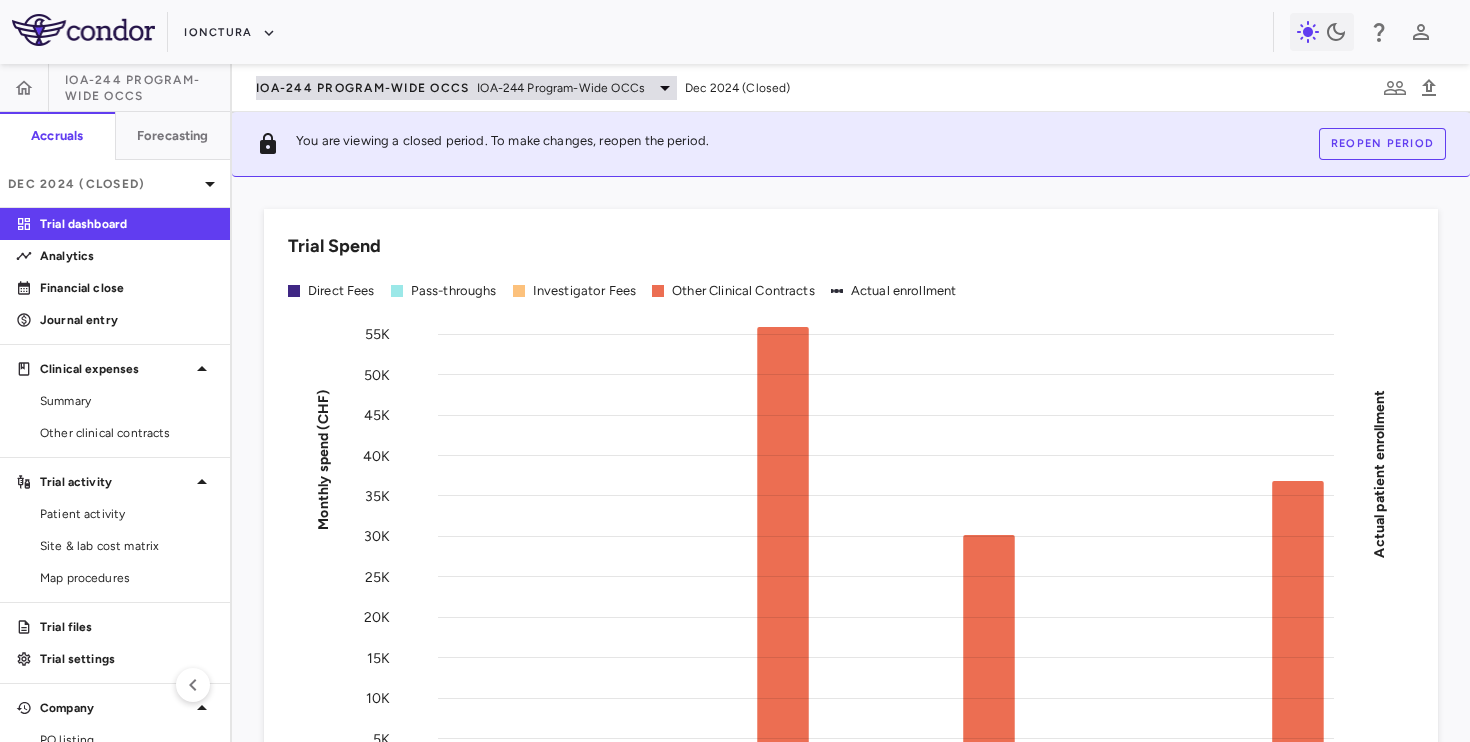 click on "IOA-244 Program-Wide OCCs" at bounding box center (362, 88) 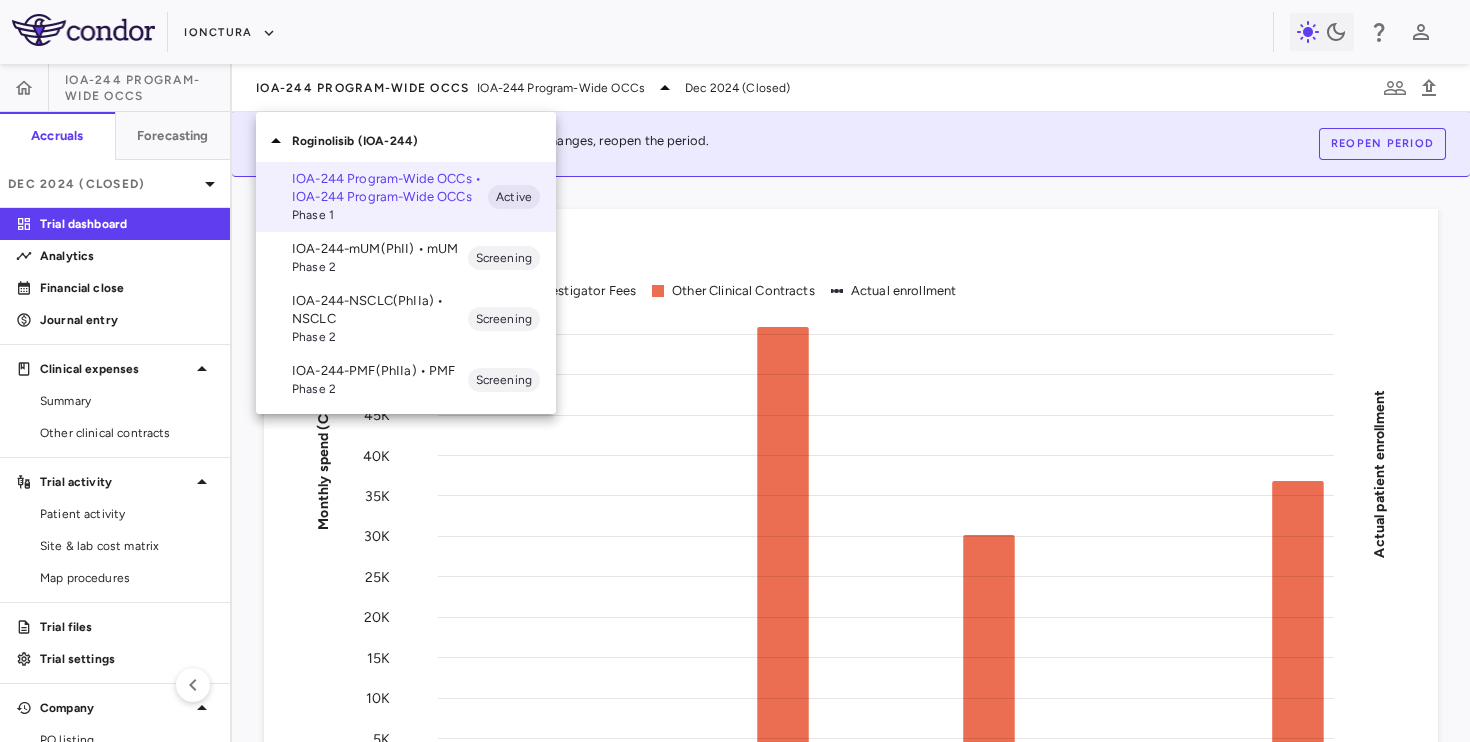click at bounding box center (735, 371) 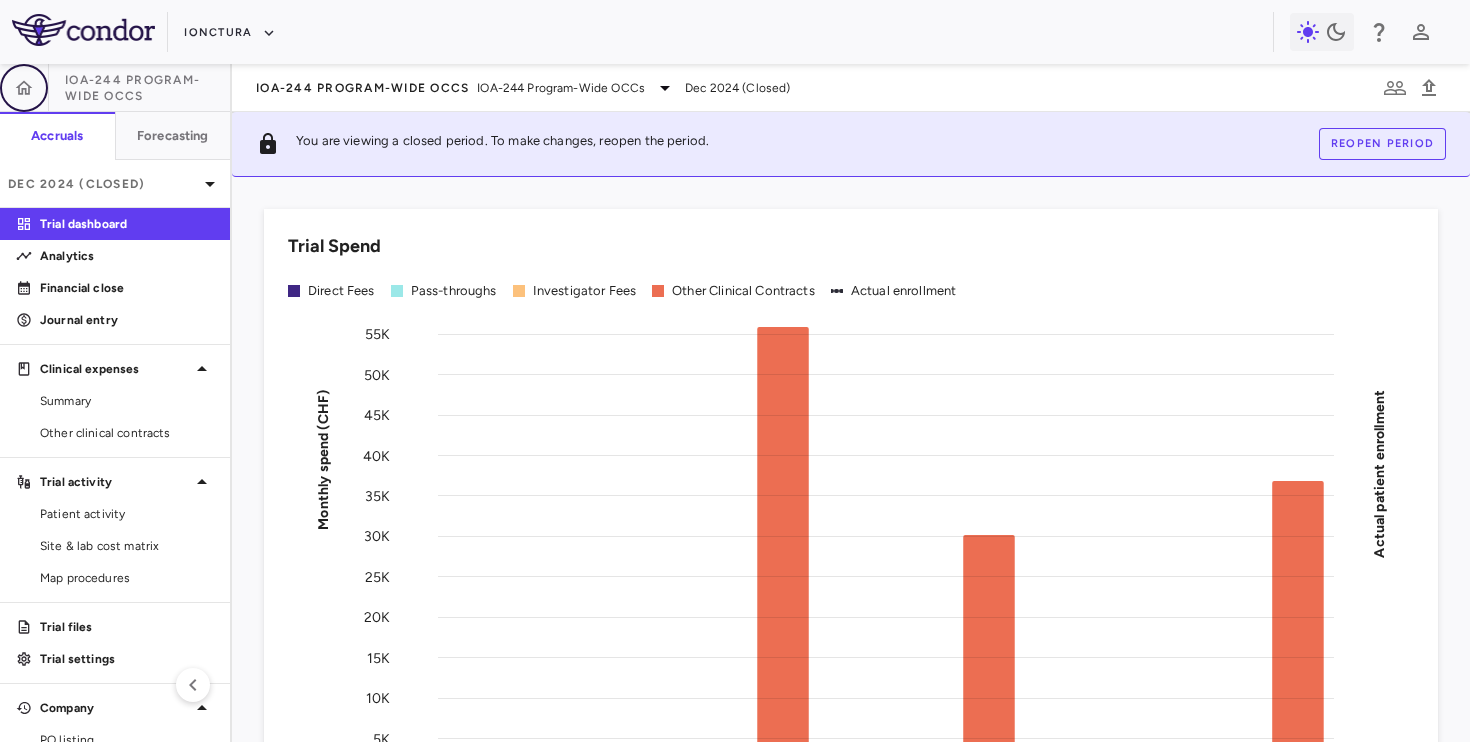 click 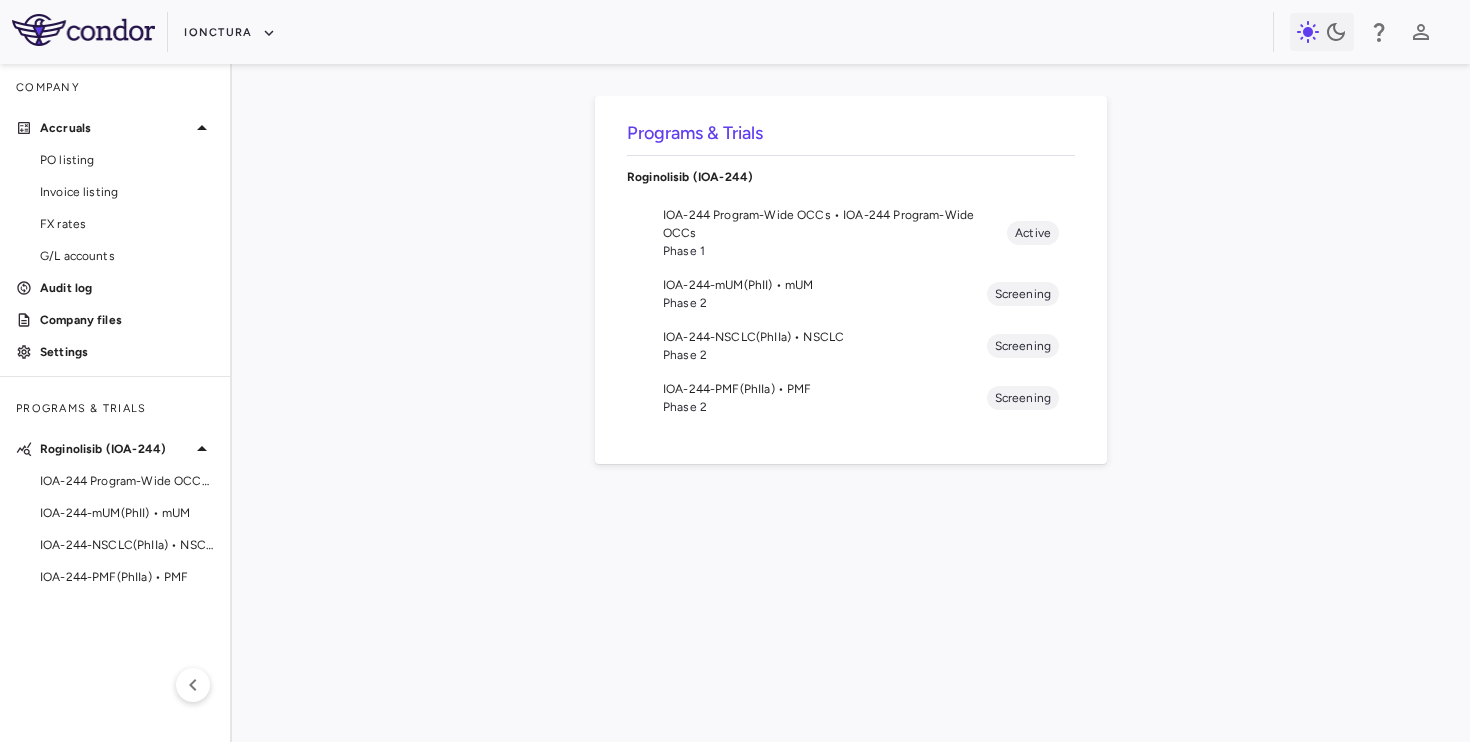 click on "IOA-244 Program-Wide OCCs • IOA-244 Program-Wide OCCs" at bounding box center (835, 224) 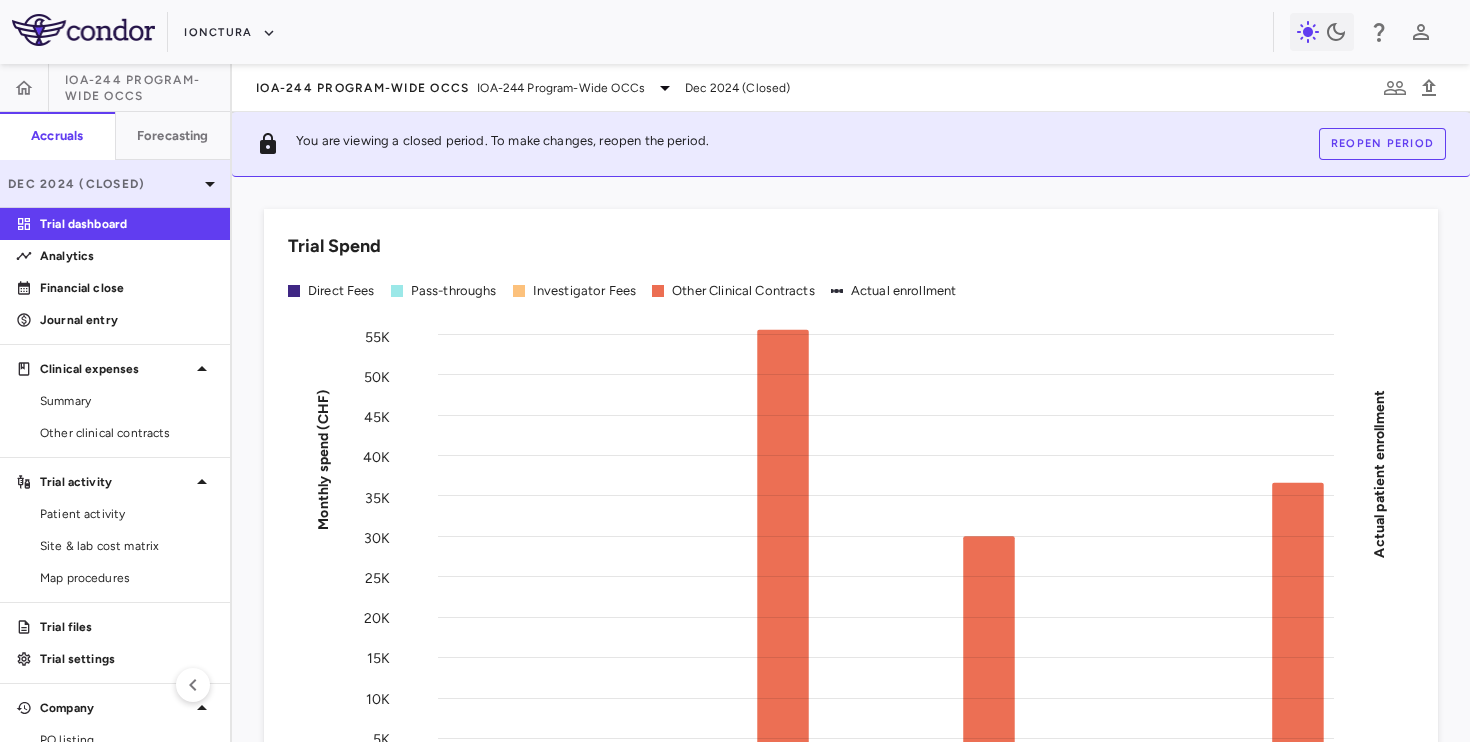 click on "Dec 2024 (Closed)" at bounding box center [103, 184] 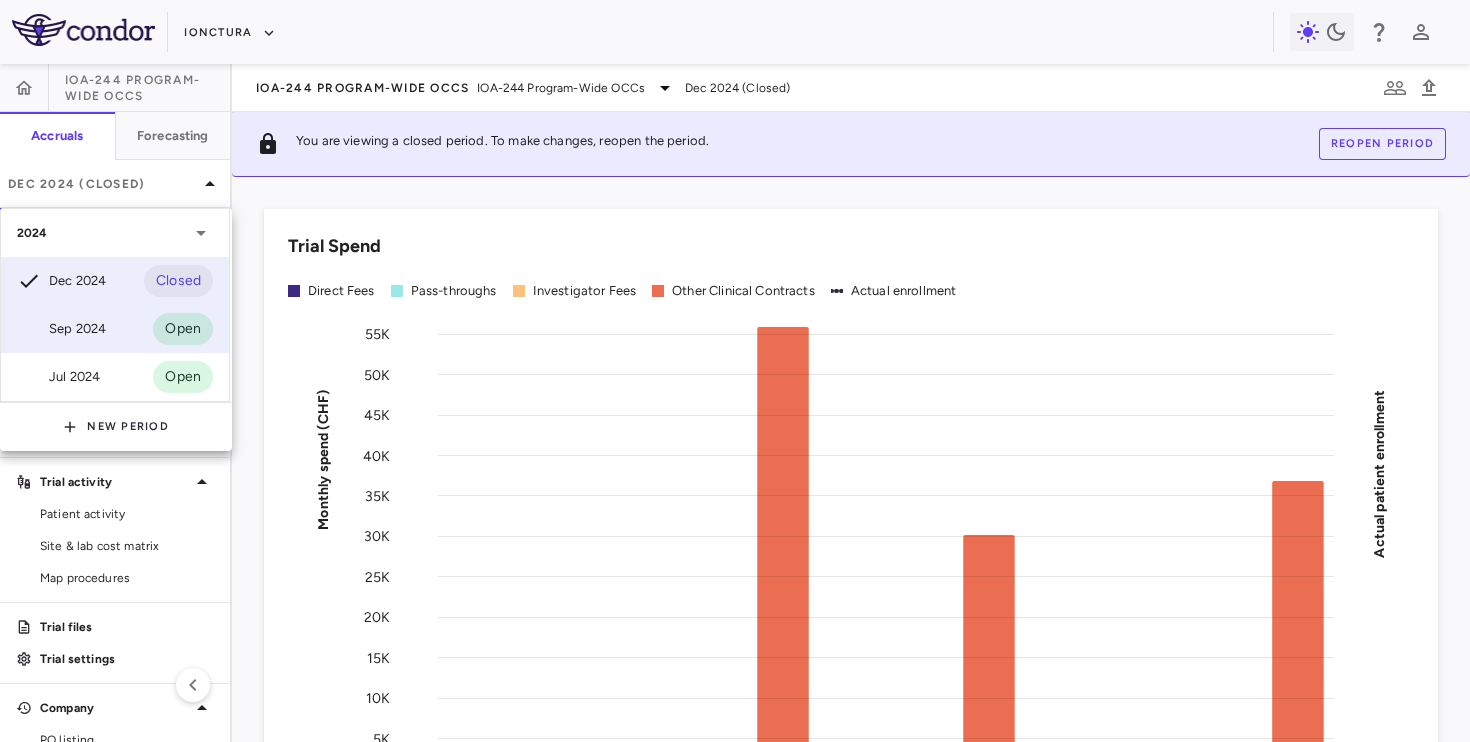 click on "Sep 2024 Open" at bounding box center (115, 329) 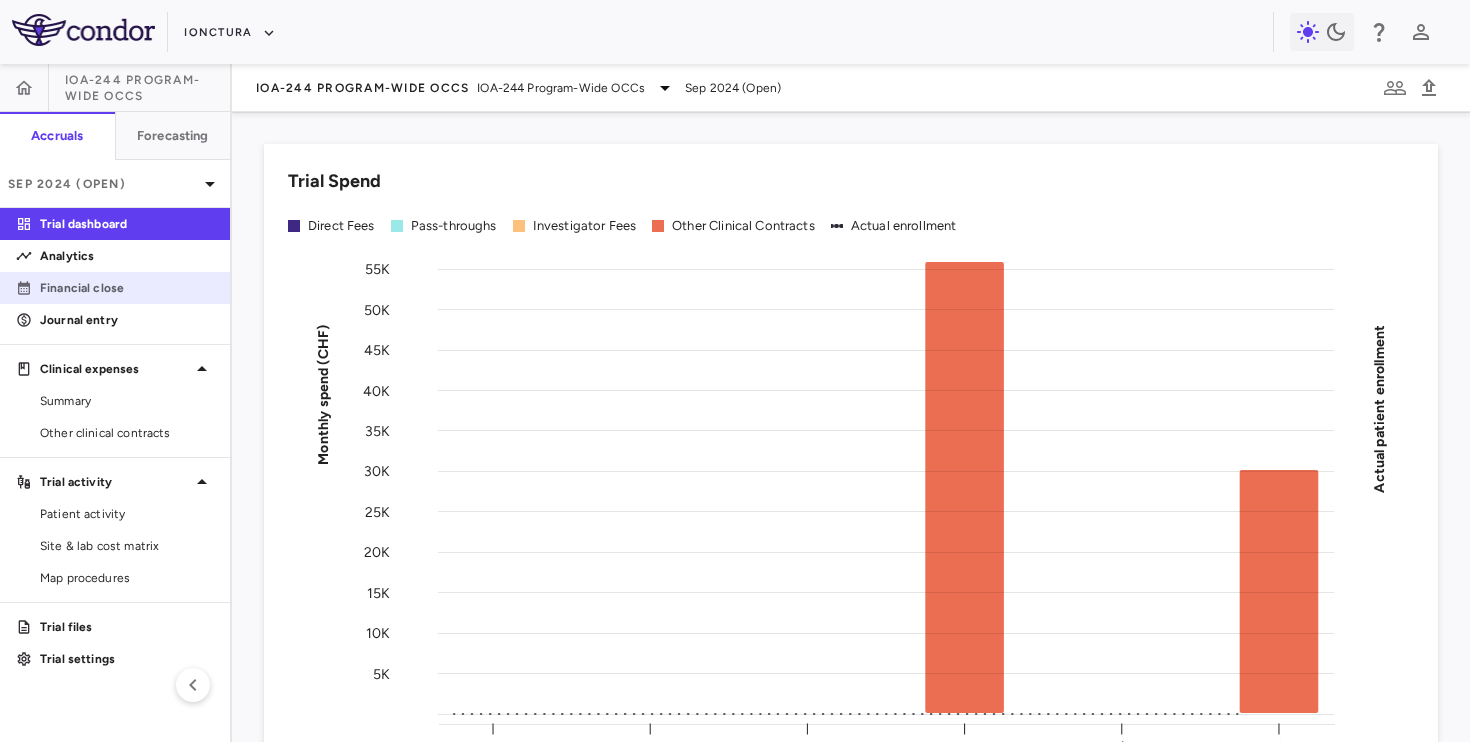 click on "Financial close" at bounding box center [115, 288] 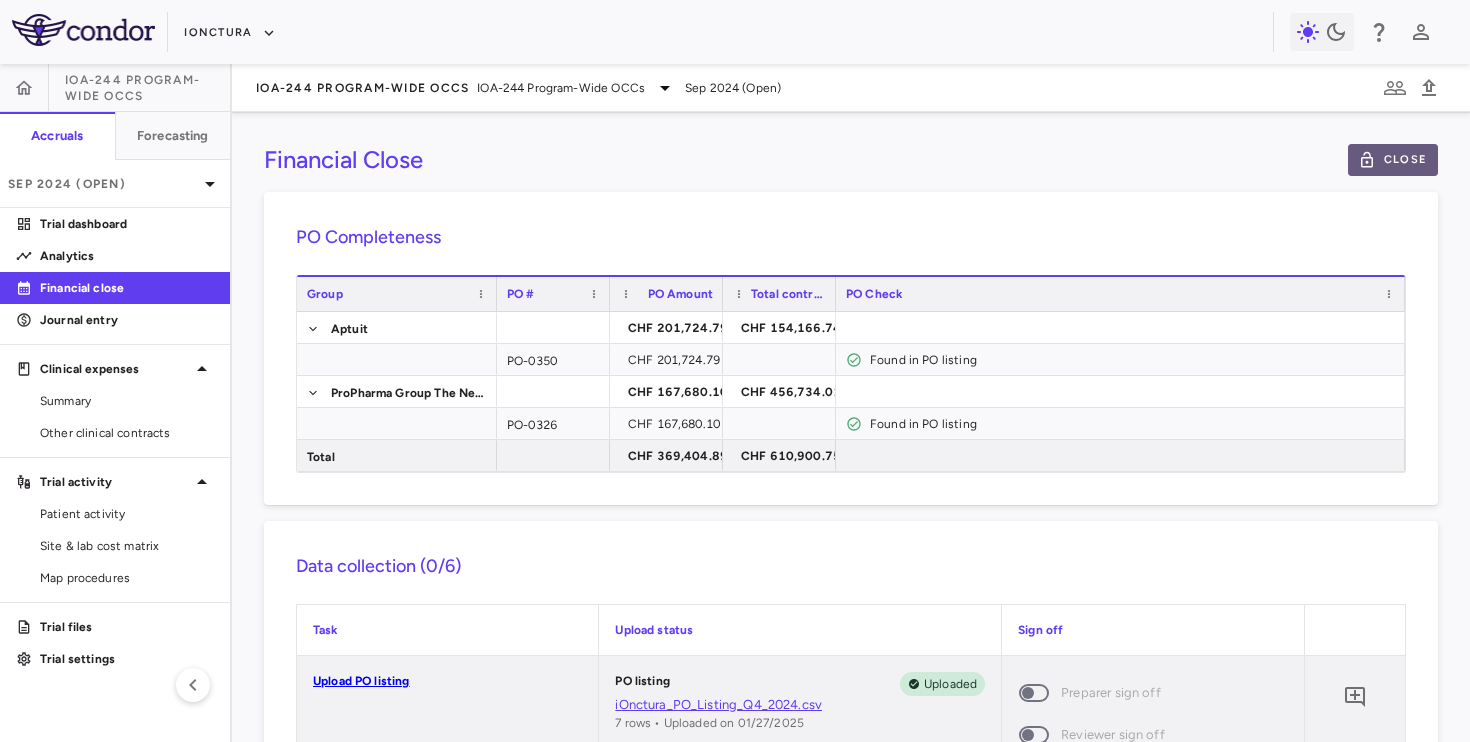 click on "Close" at bounding box center [1393, 160] 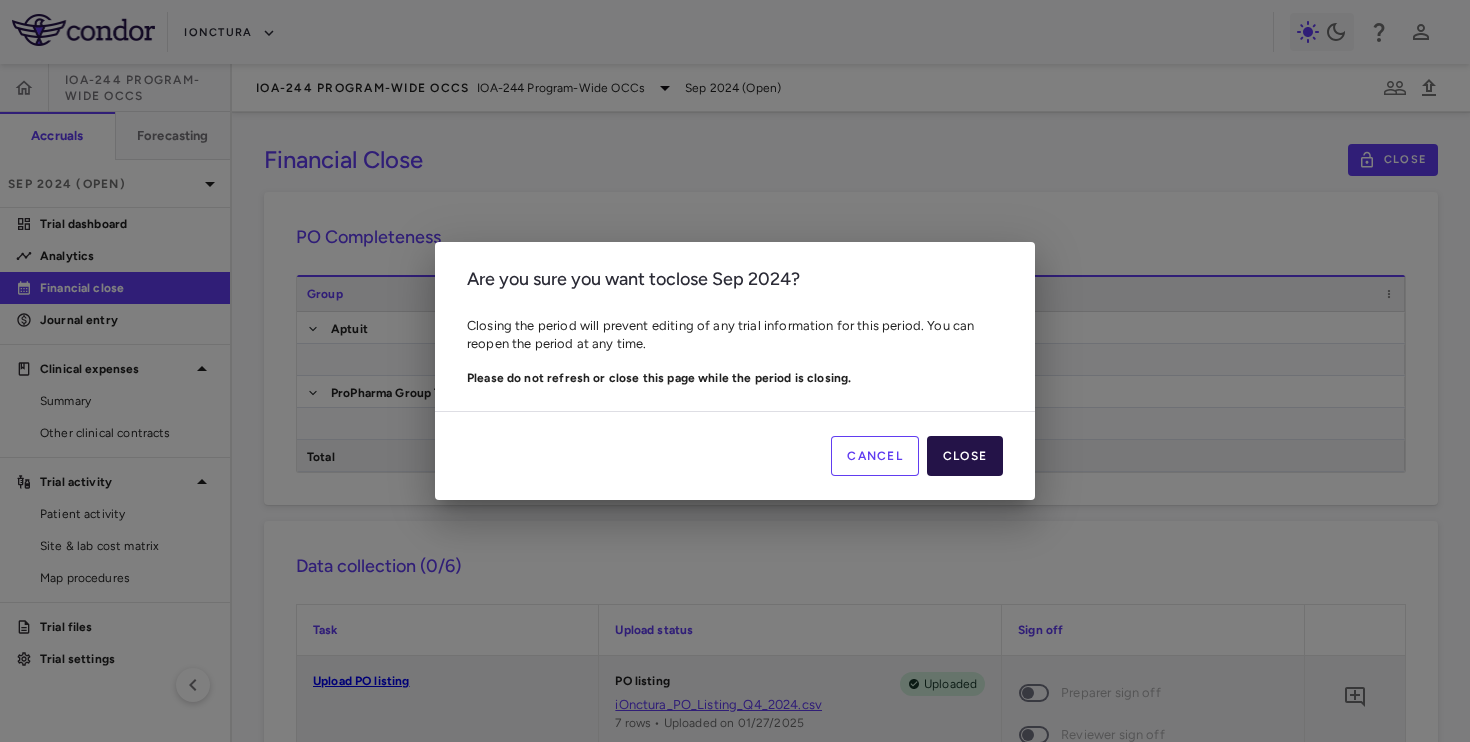 click on "Close" at bounding box center (965, 456) 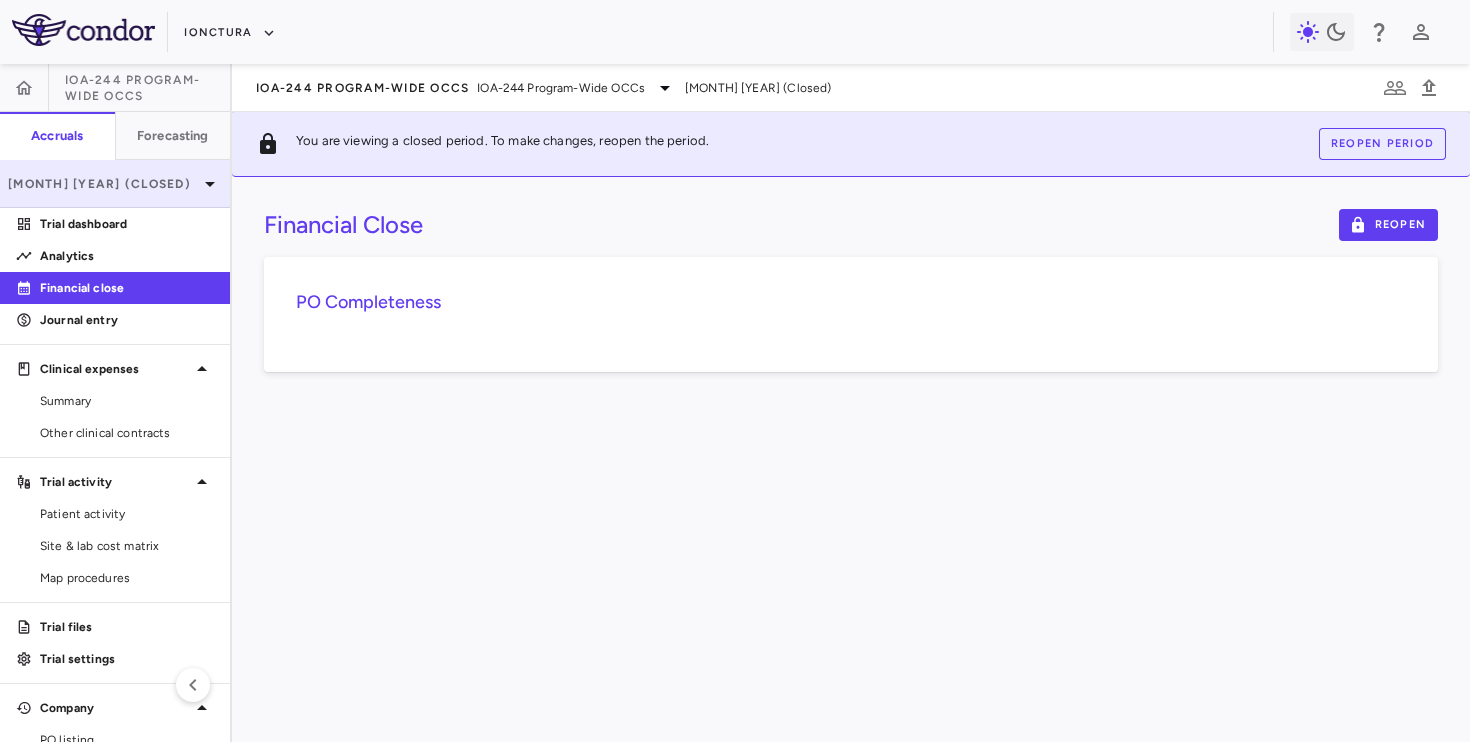 click on "[MONTH] [YEAR] (Closed)" at bounding box center [103, 184] 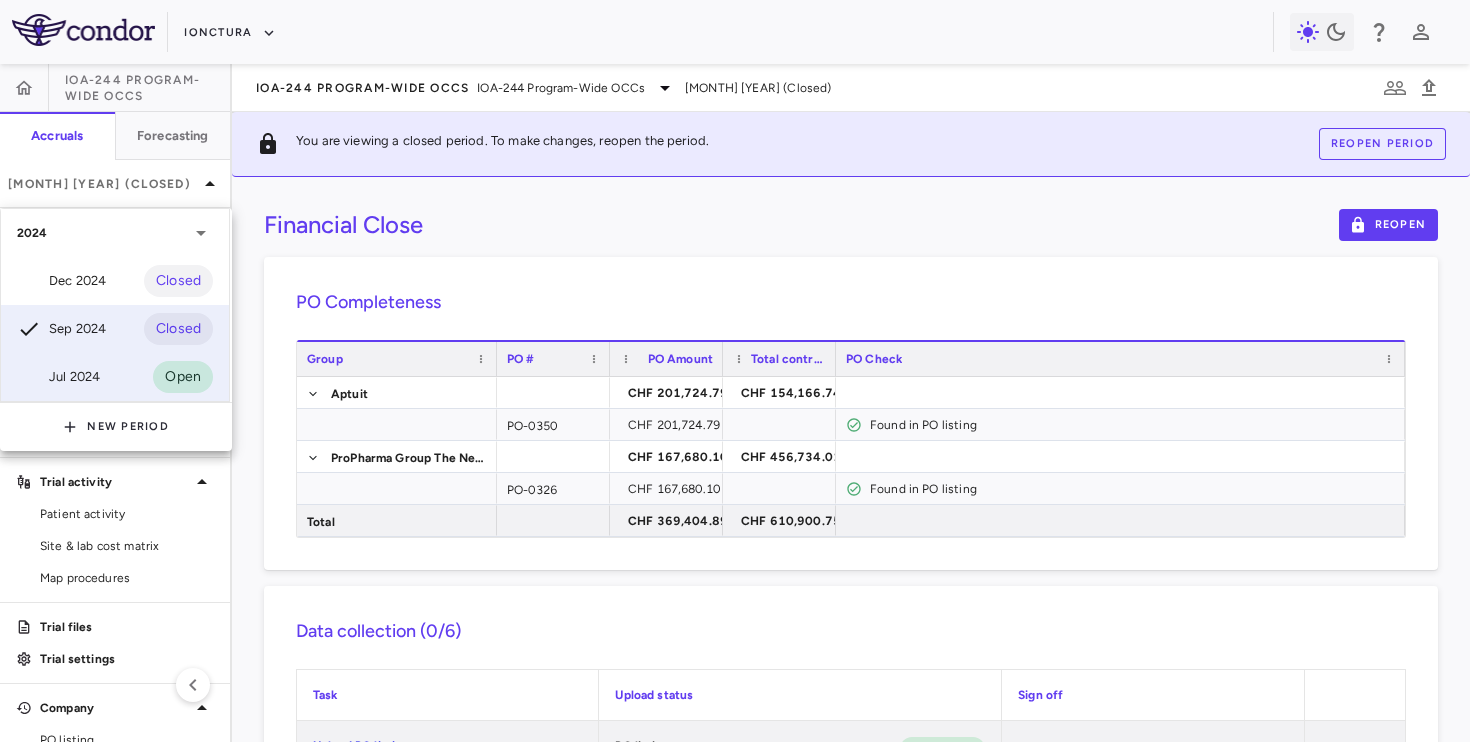 click on "Jul 2024 Open" at bounding box center (115, 377) 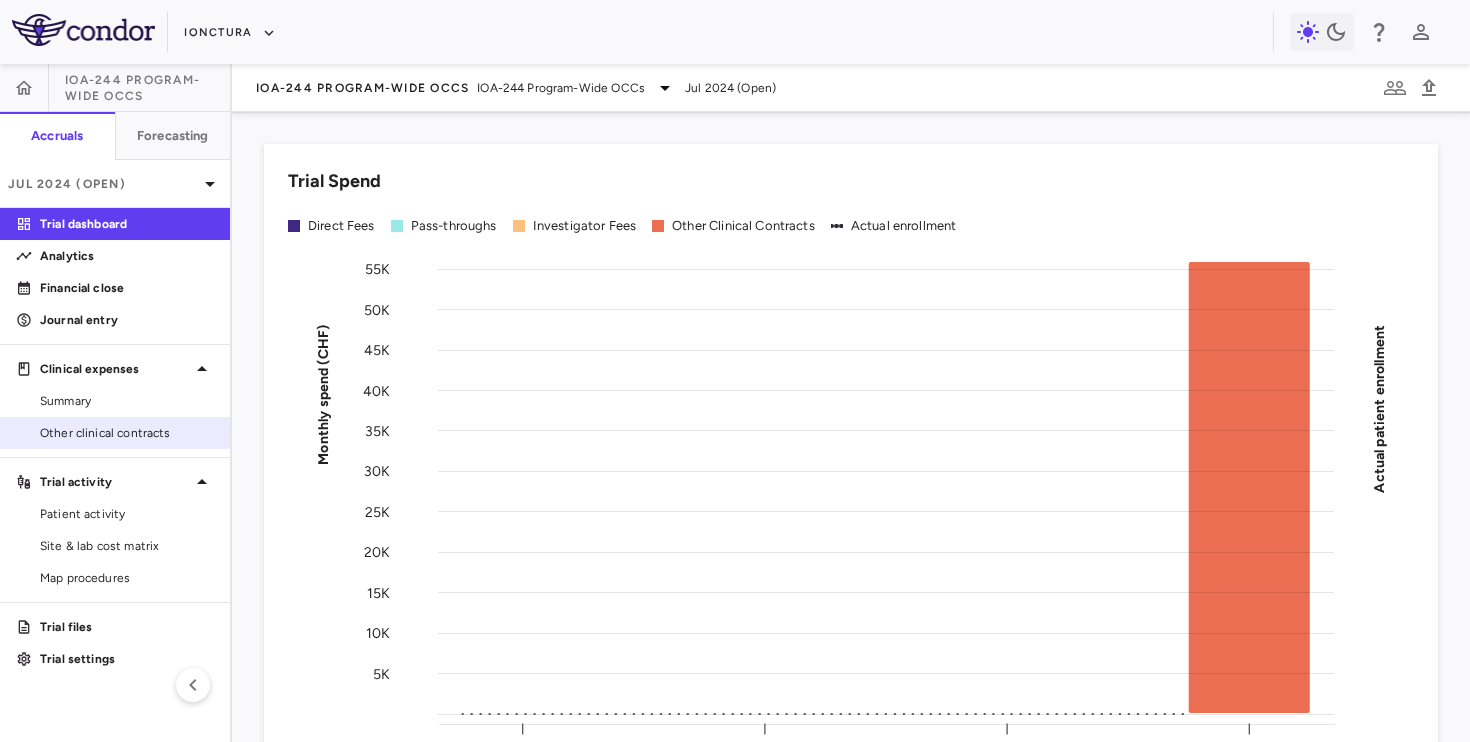 click on "Other clinical contracts" at bounding box center (127, 433) 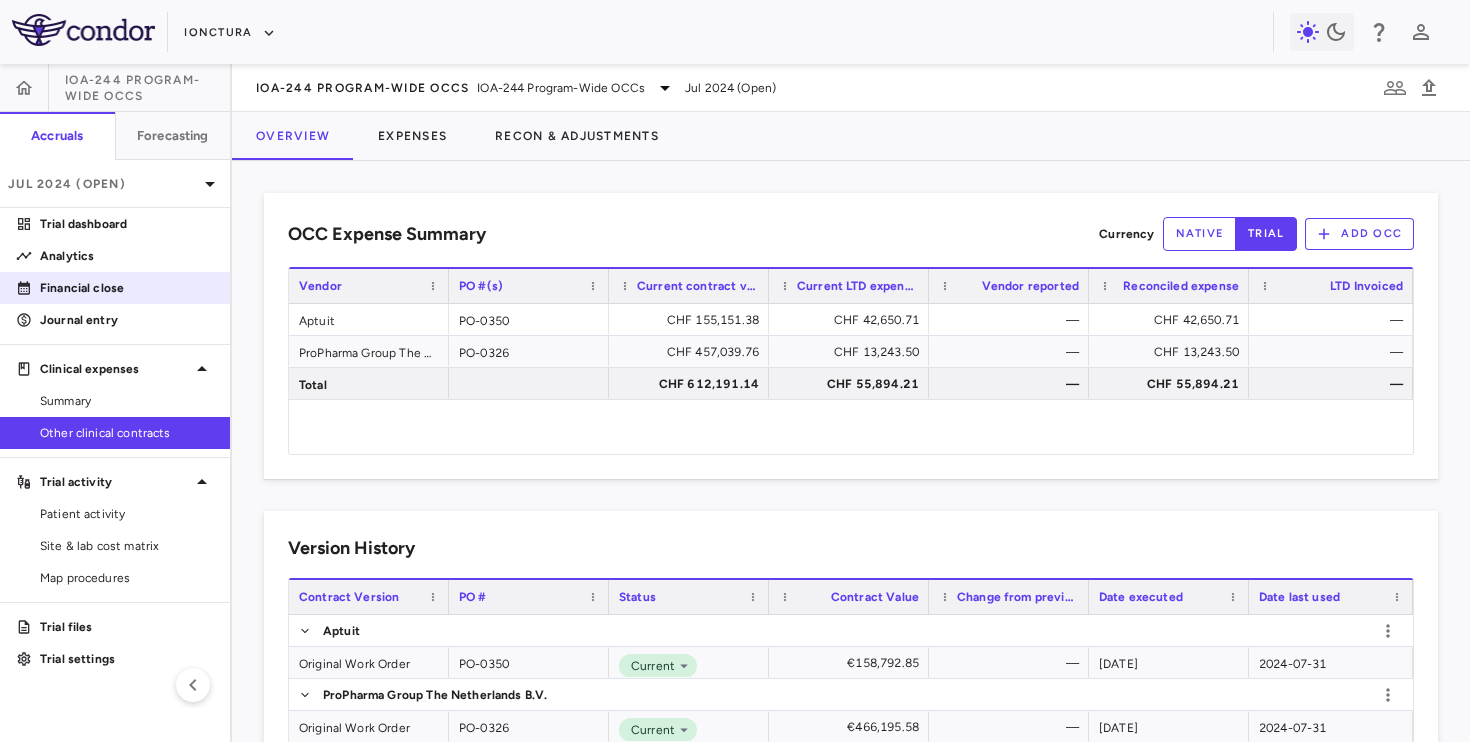 click on "Financial close" at bounding box center [127, 288] 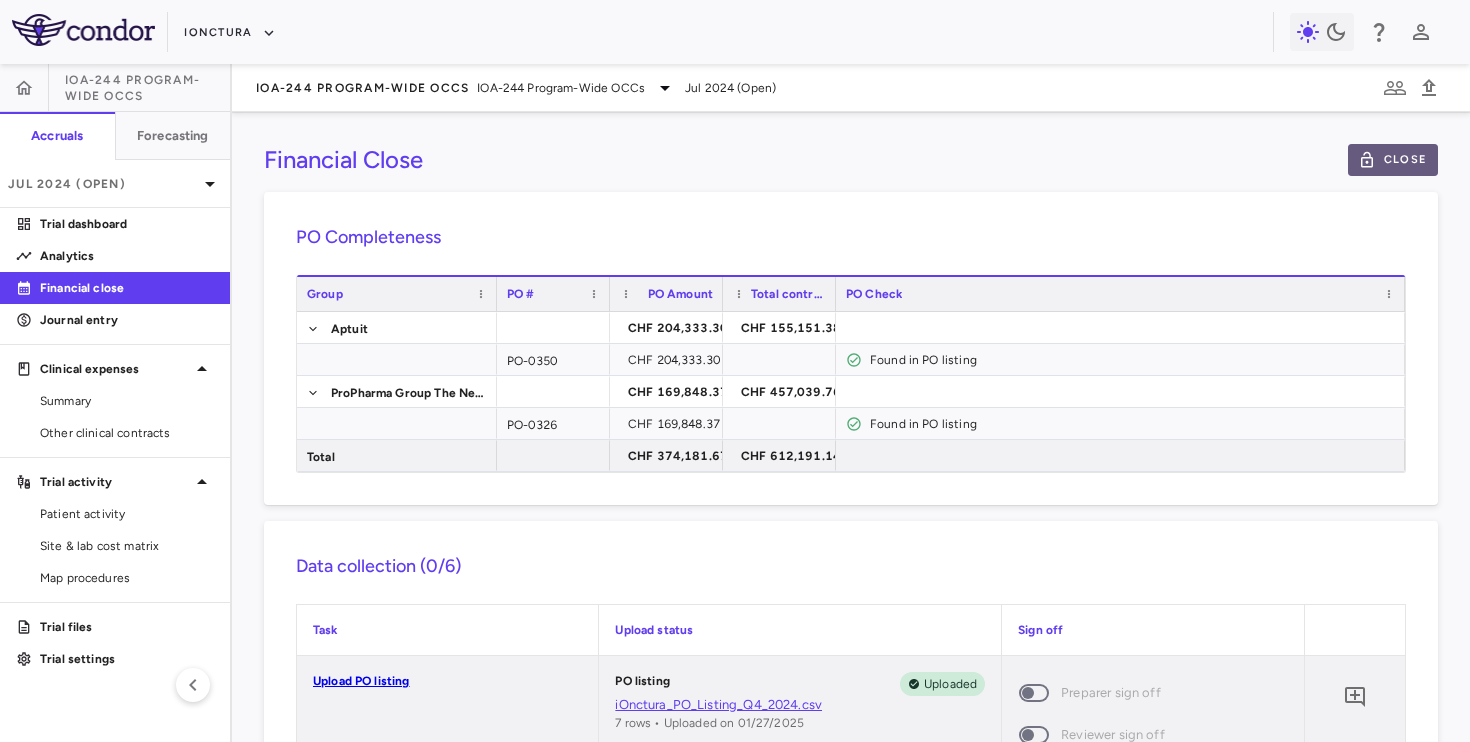 click on "Close" at bounding box center [1393, 160] 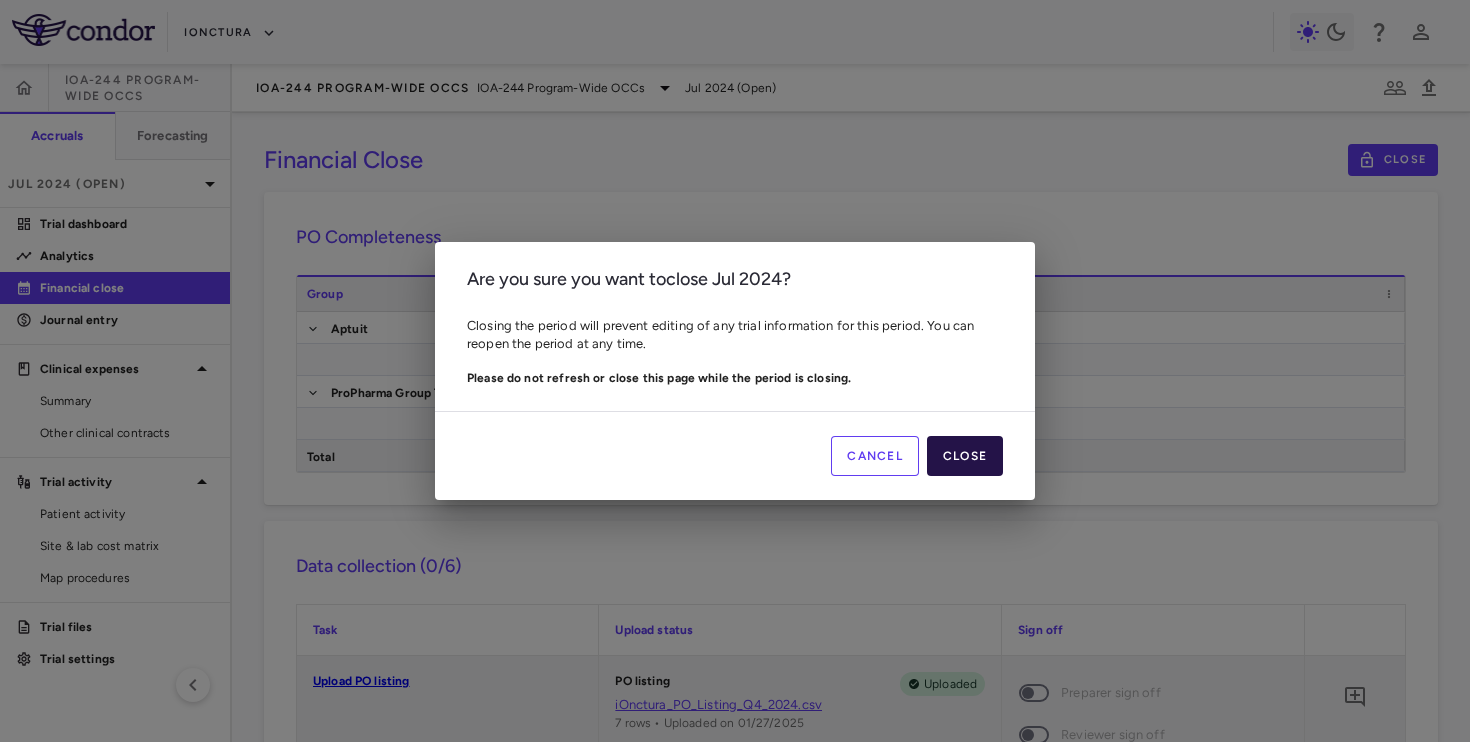 click on "Close" at bounding box center [965, 456] 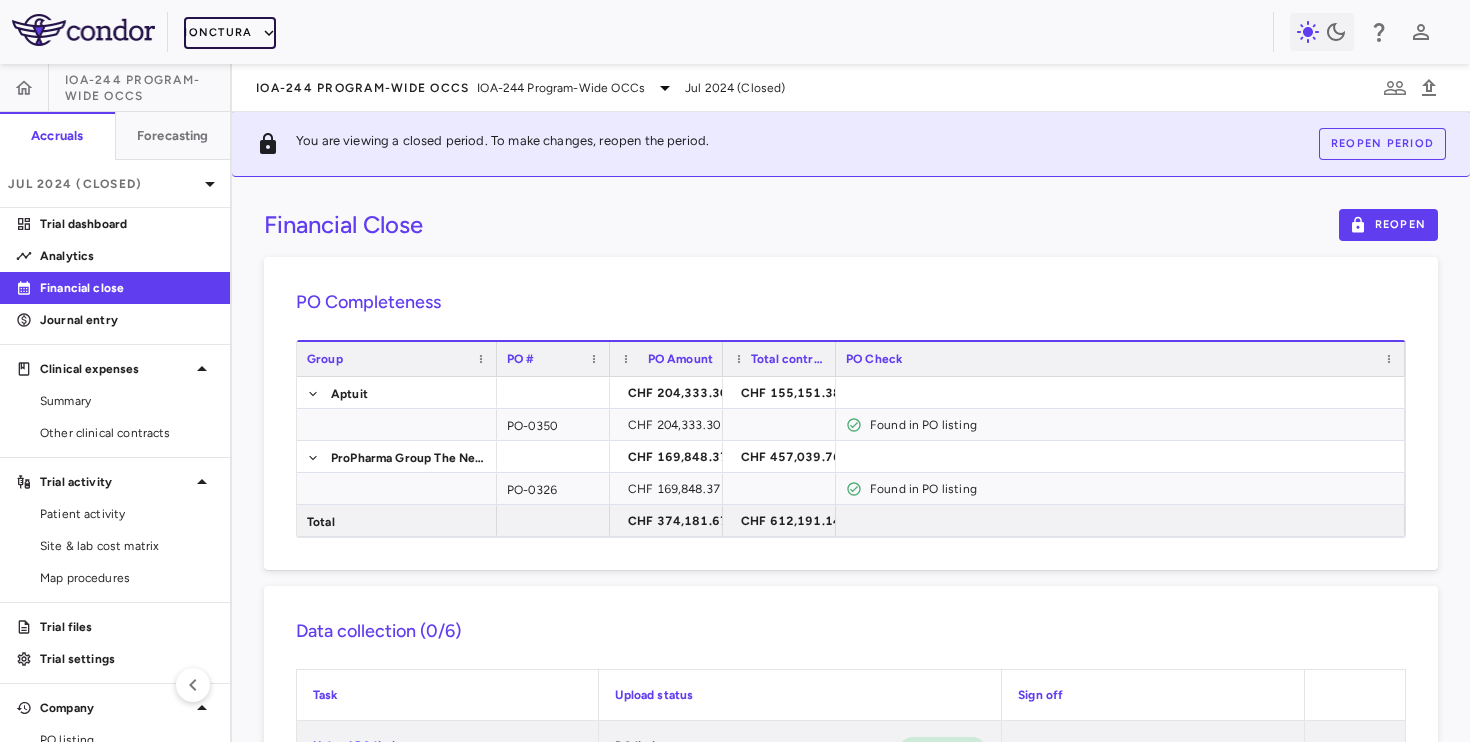 click on "iOnctura" at bounding box center (230, 33) 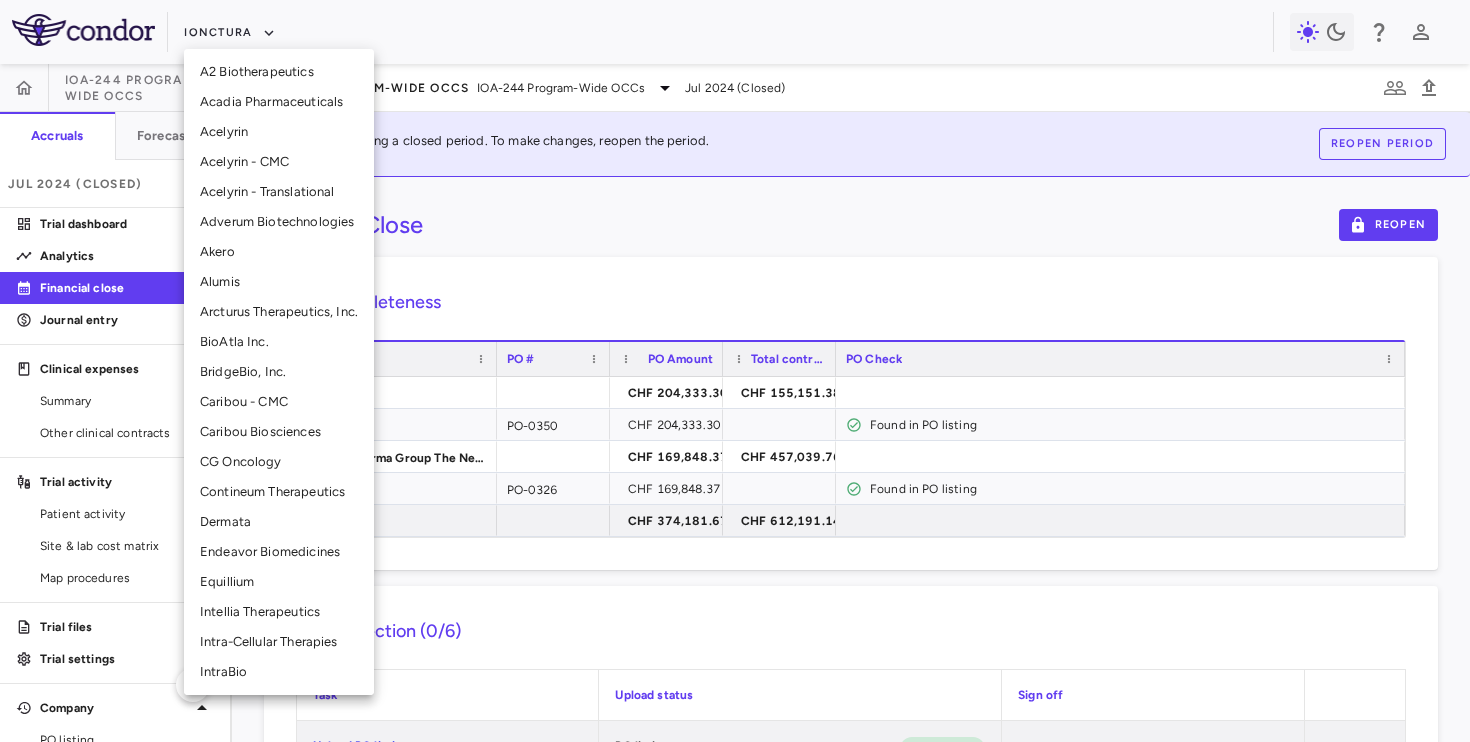 scroll, scrollTop: 300, scrollLeft: 0, axis: vertical 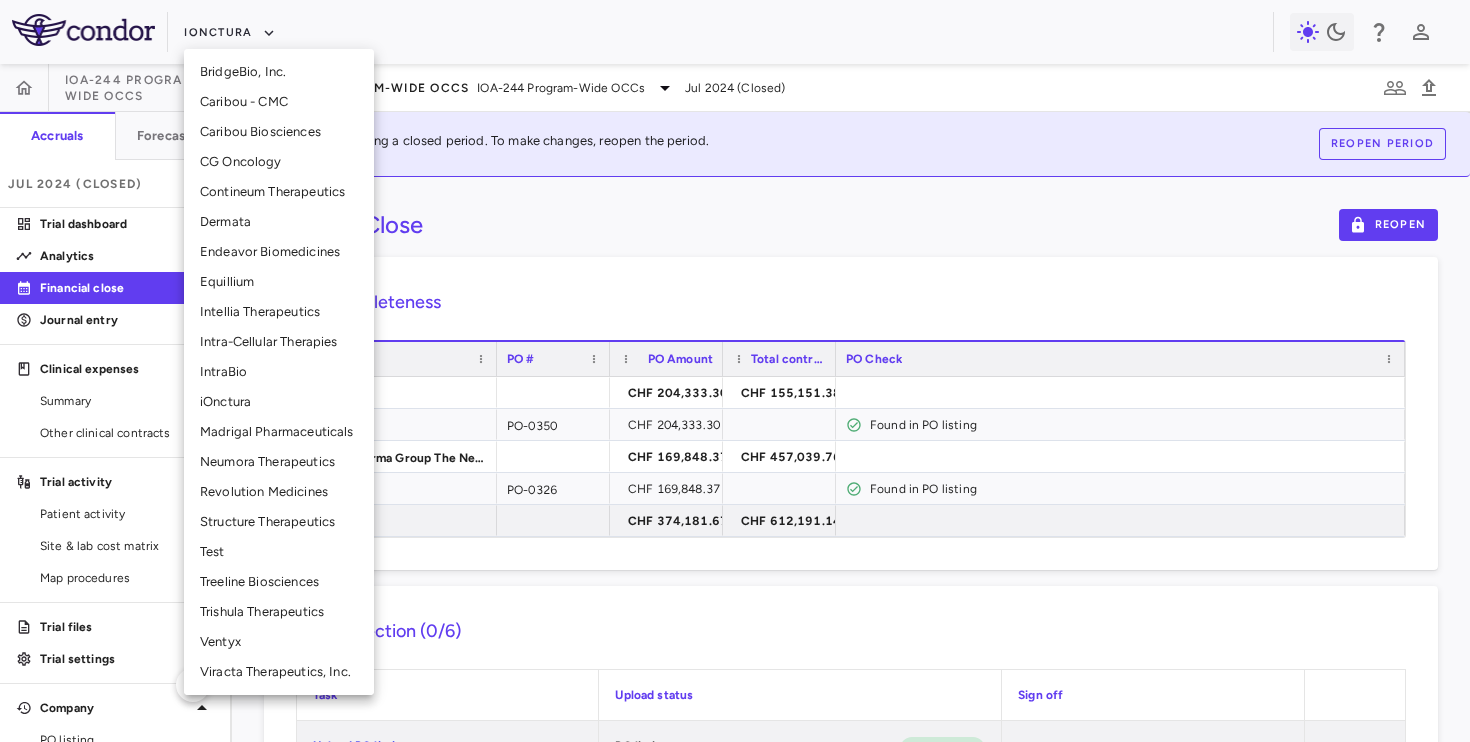 click on "Trishula Therapeutics" at bounding box center [279, 612] 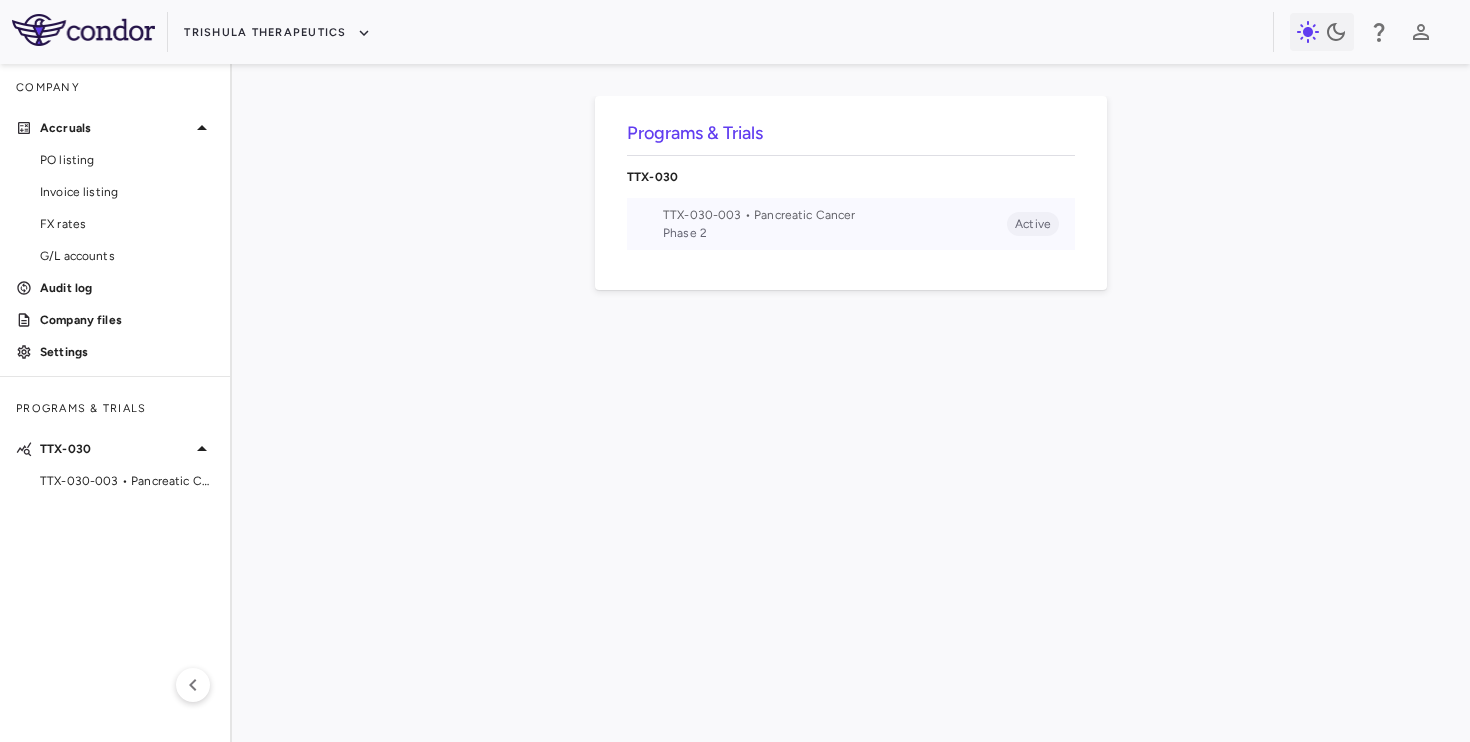 click on "TTX-030-003 • Pancreatic Cancer" at bounding box center [835, 215] 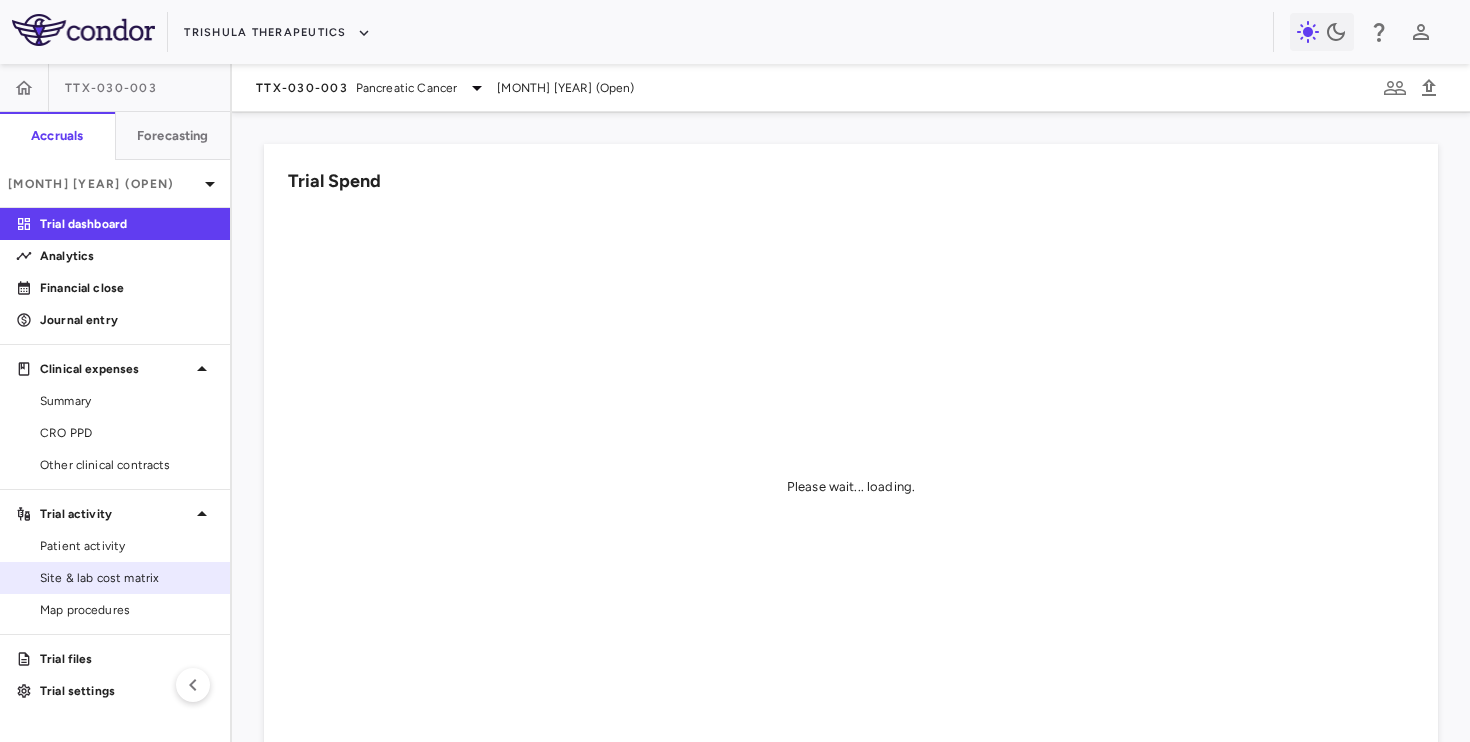 click on "Site & lab cost matrix" at bounding box center (127, 578) 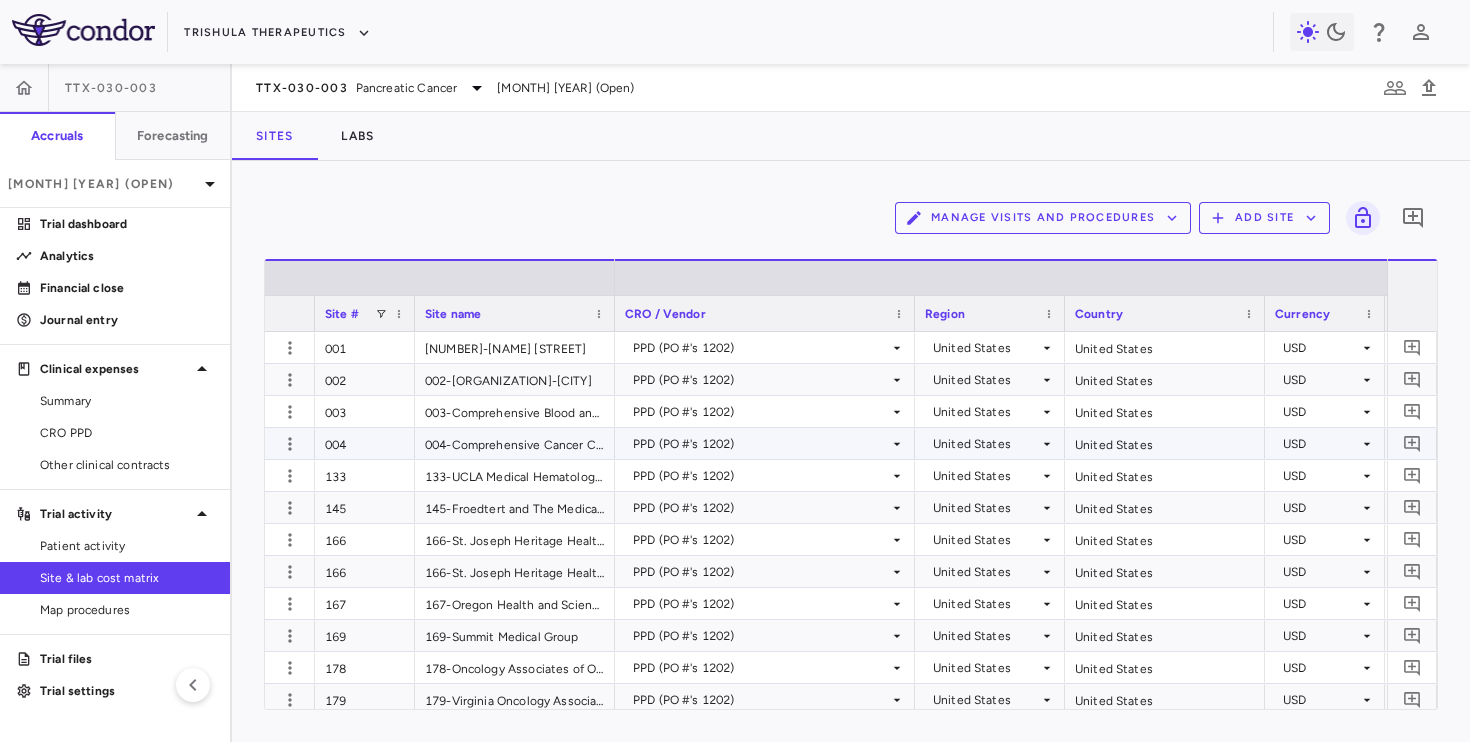 scroll, scrollTop: 626, scrollLeft: 0, axis: vertical 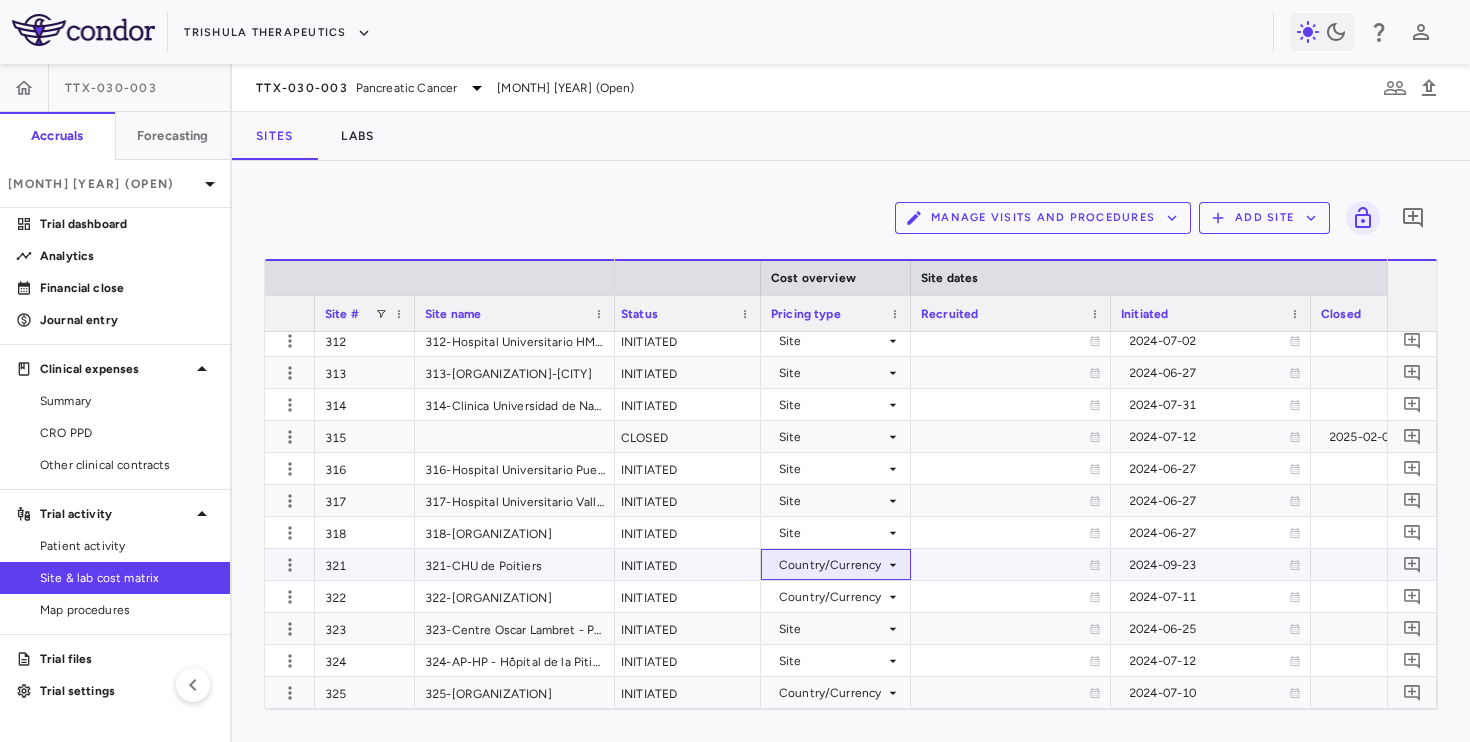 click on "Country/Currency" at bounding box center [832, 565] 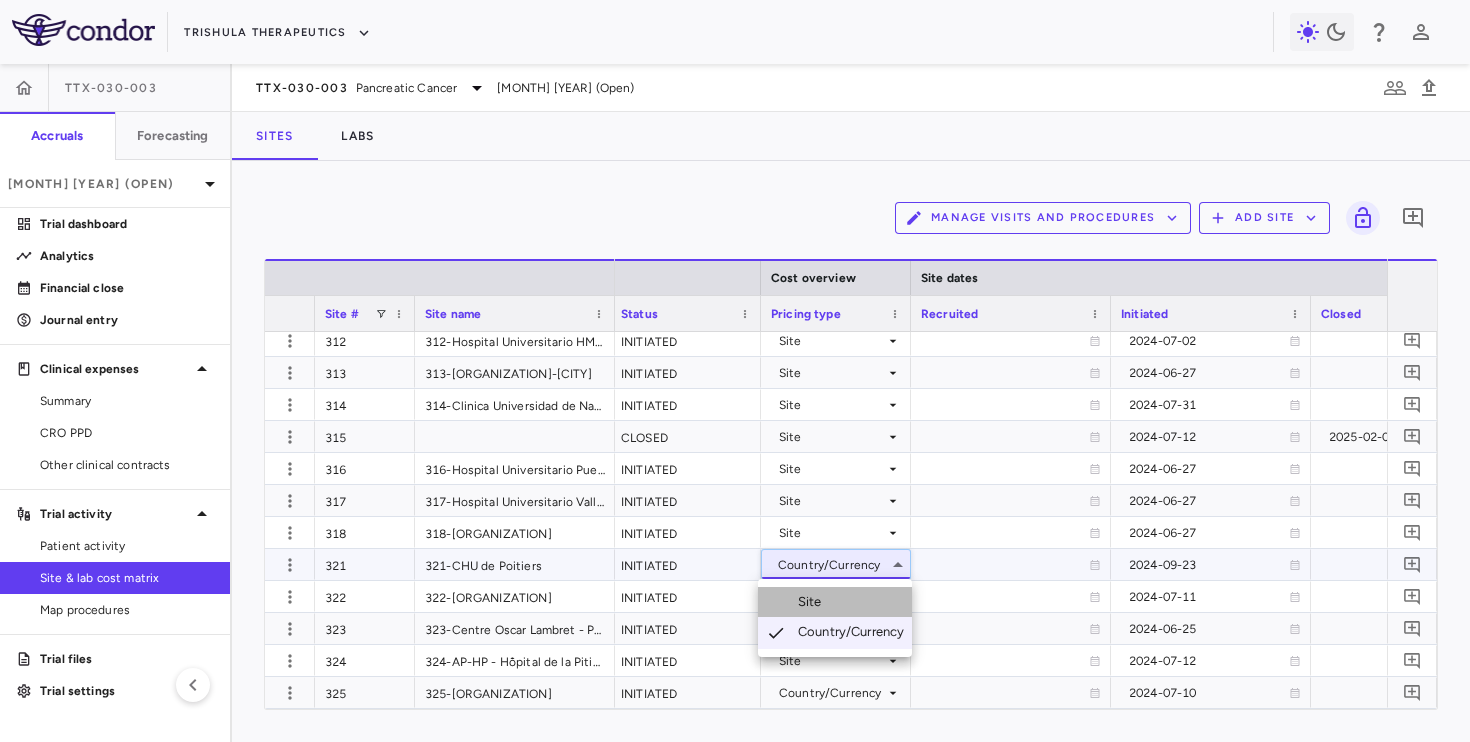 click on "Site" at bounding box center (814, 602) 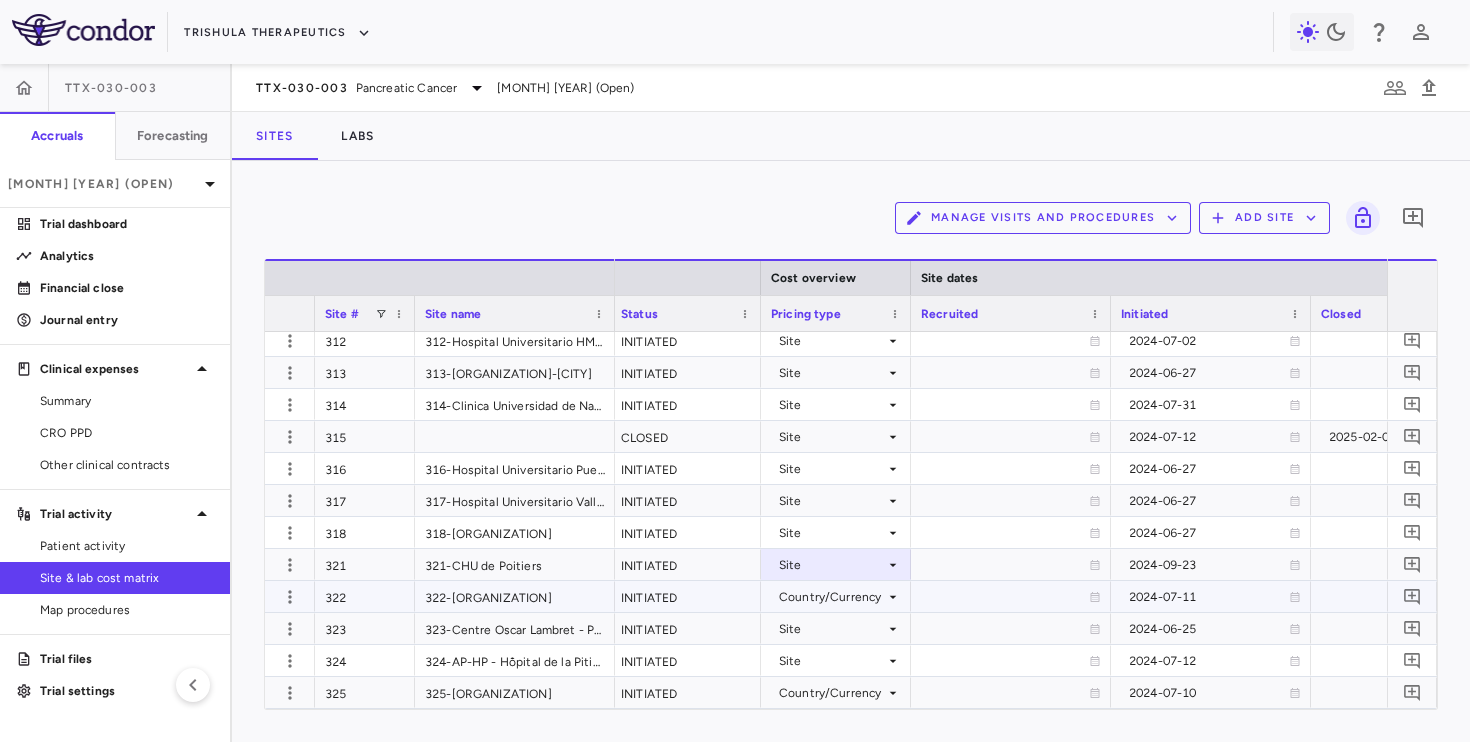 click on "Country/Currency" at bounding box center [832, 597] 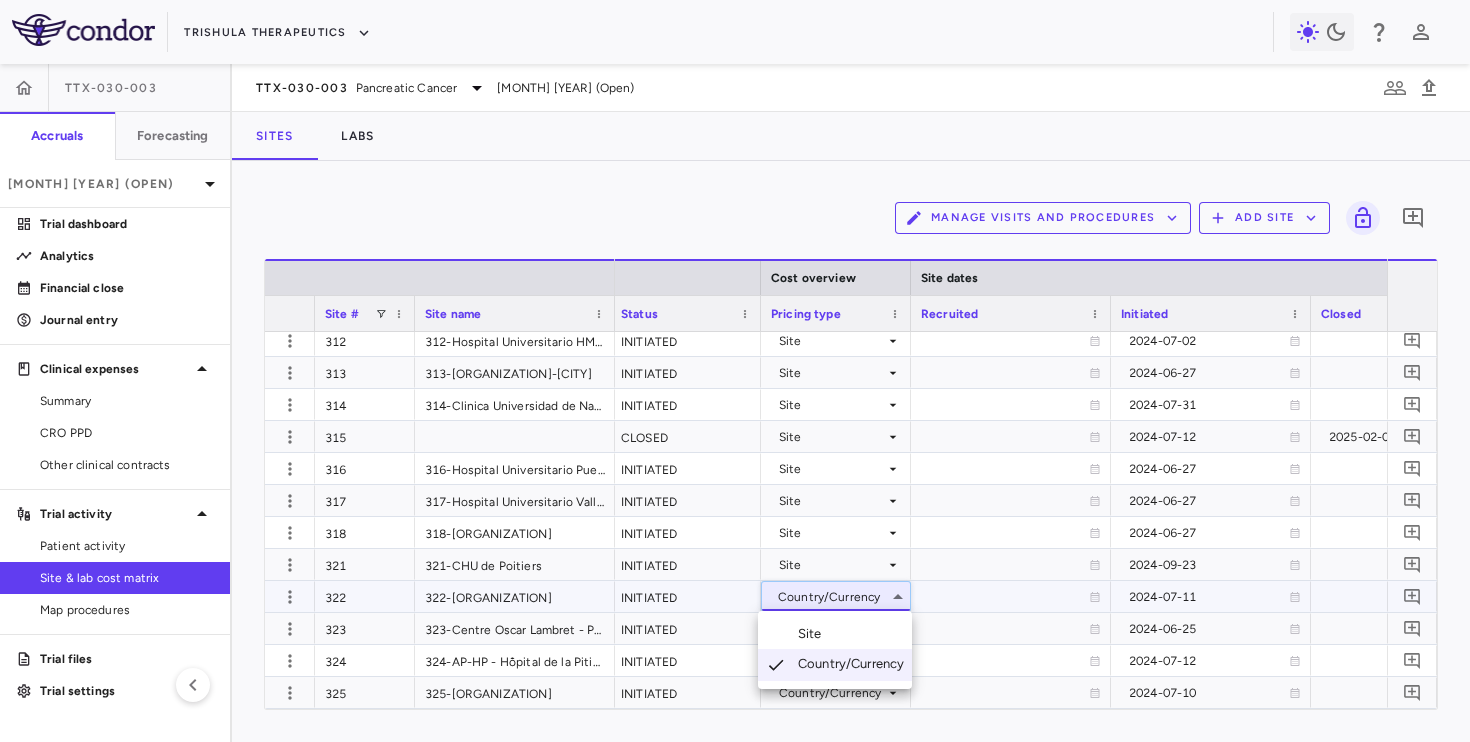 click on "Site" at bounding box center (814, 634) 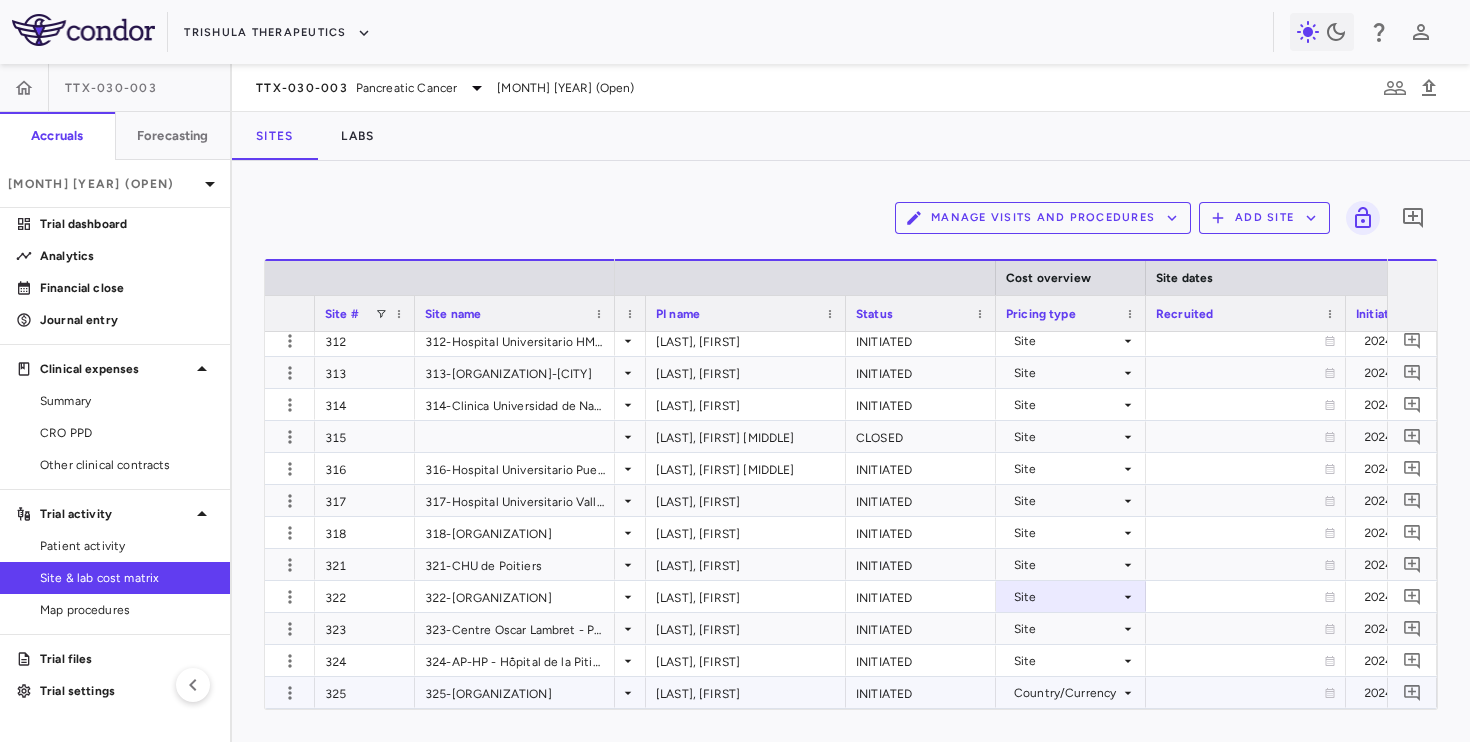 click on "Country/Currency" at bounding box center (1067, 693) 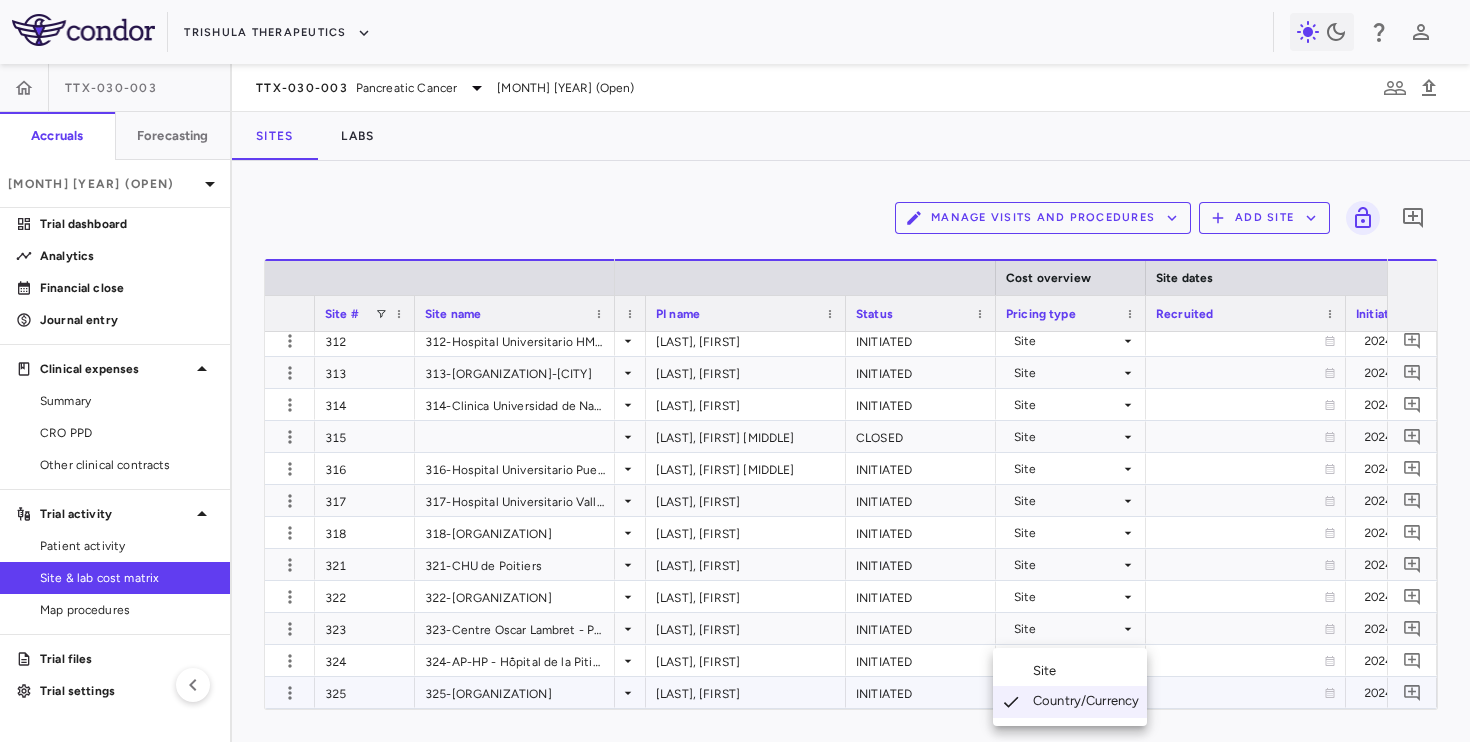 click on "Site" at bounding box center [1049, 671] 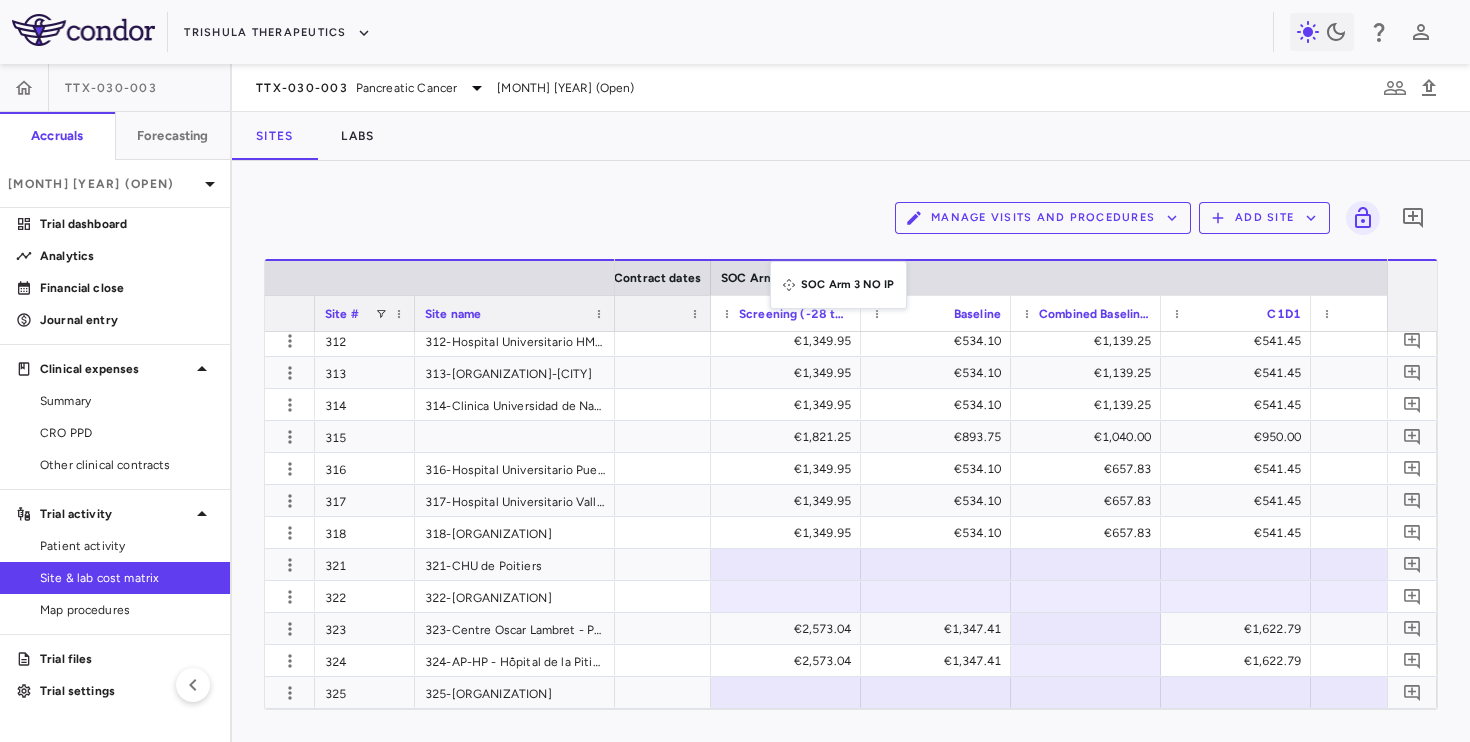 drag, startPoint x: 780, startPoint y: 285, endPoint x: 778, endPoint y: 229, distance: 56.0357 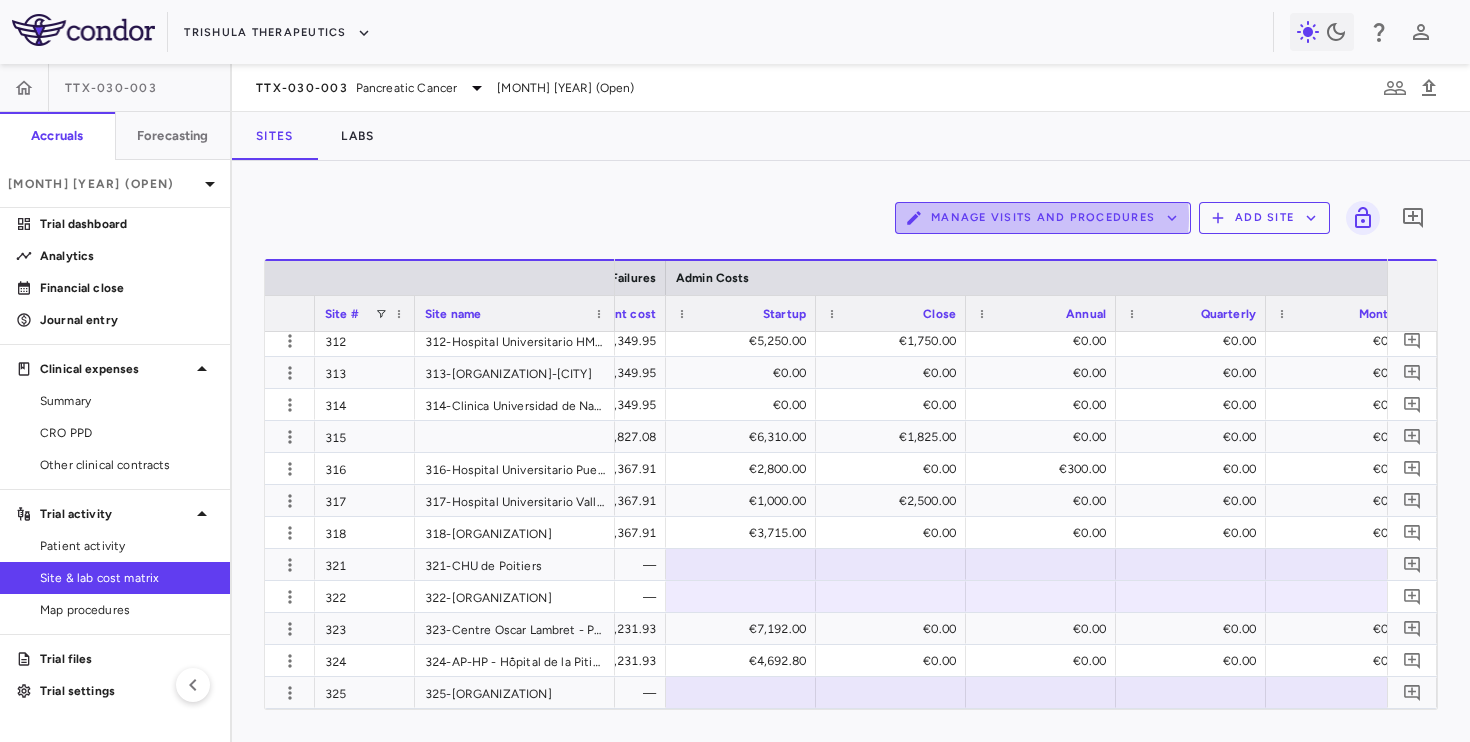 click on "Manage Visits and Procedures" at bounding box center [1043, 218] 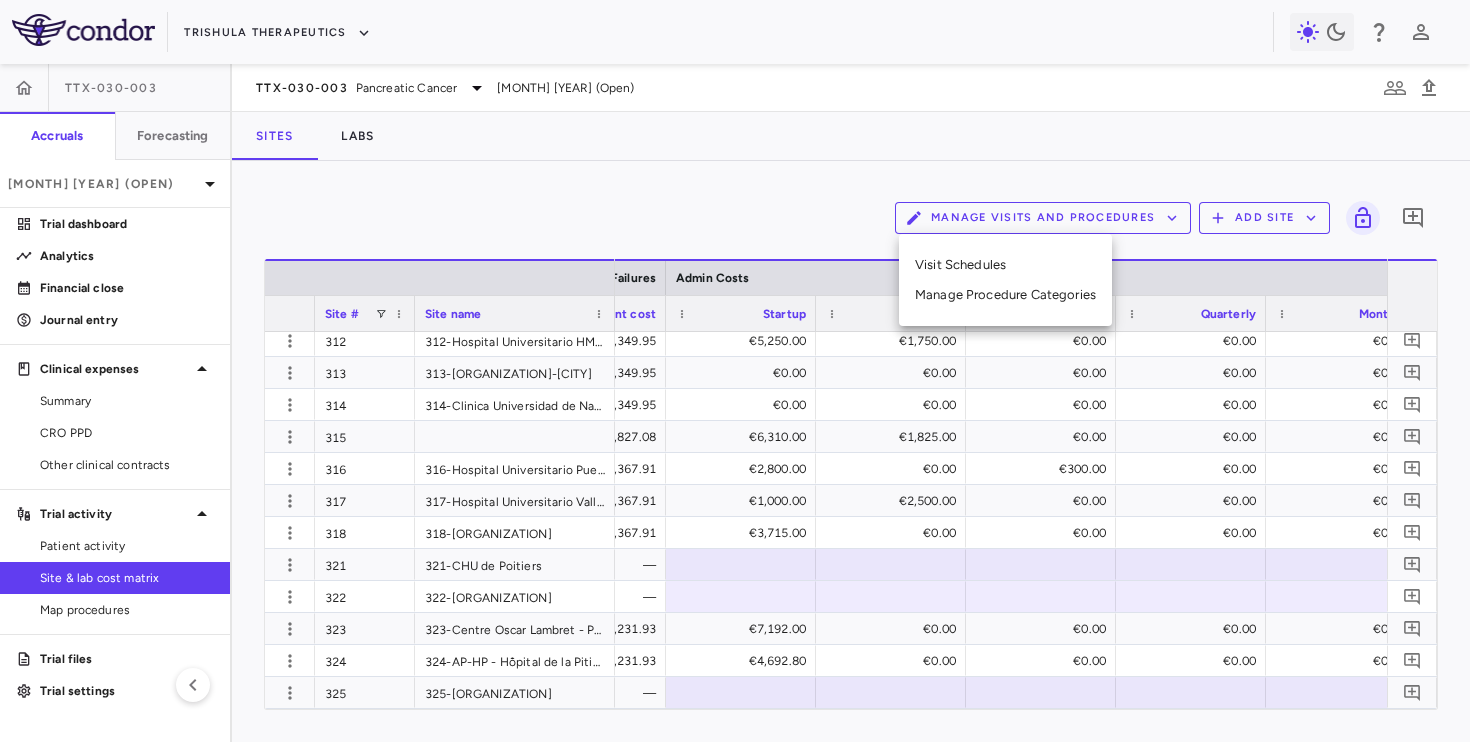 click on "Manage Procedure Categories" at bounding box center (1005, 295) 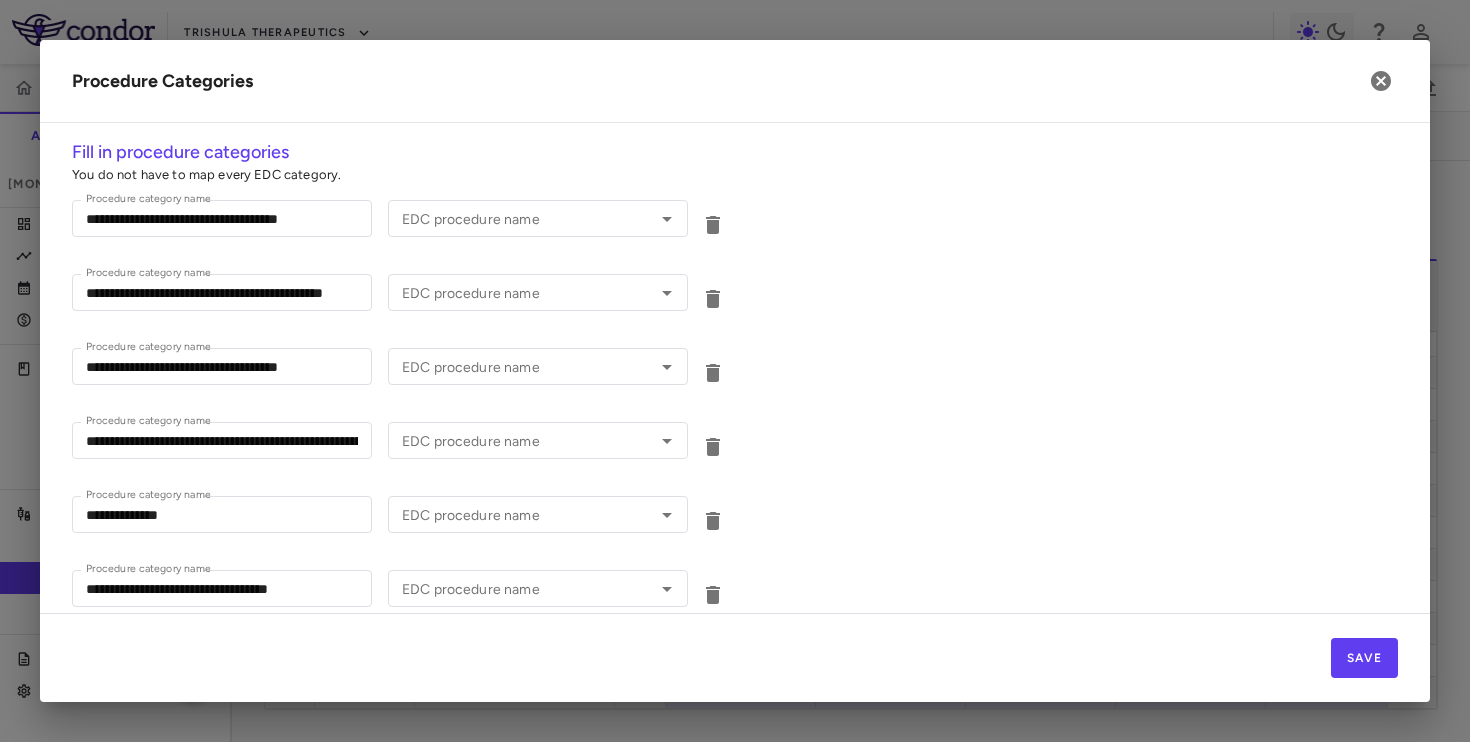 type on "**********" 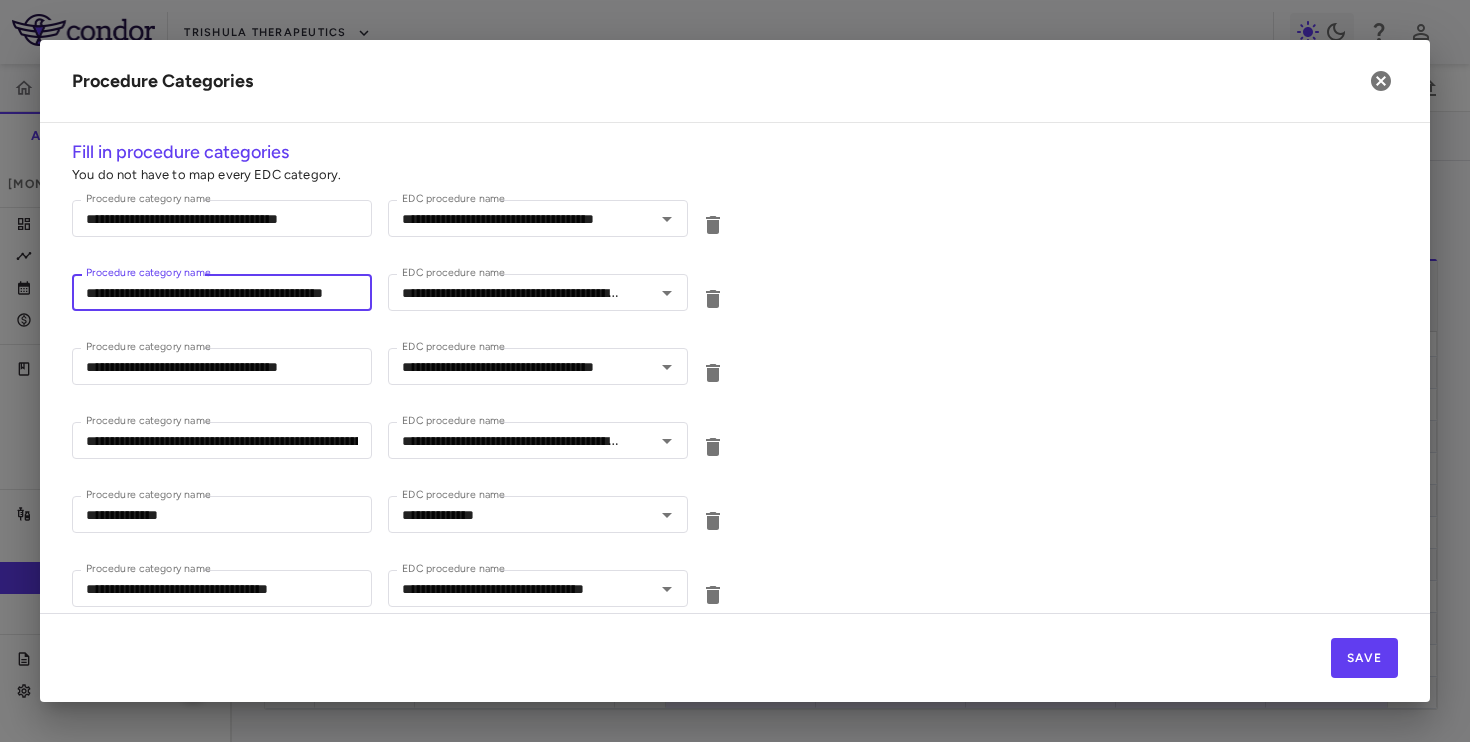 drag, startPoint x: 351, startPoint y: 289, endPoint x: 627, endPoint y: 332, distance: 279.32956 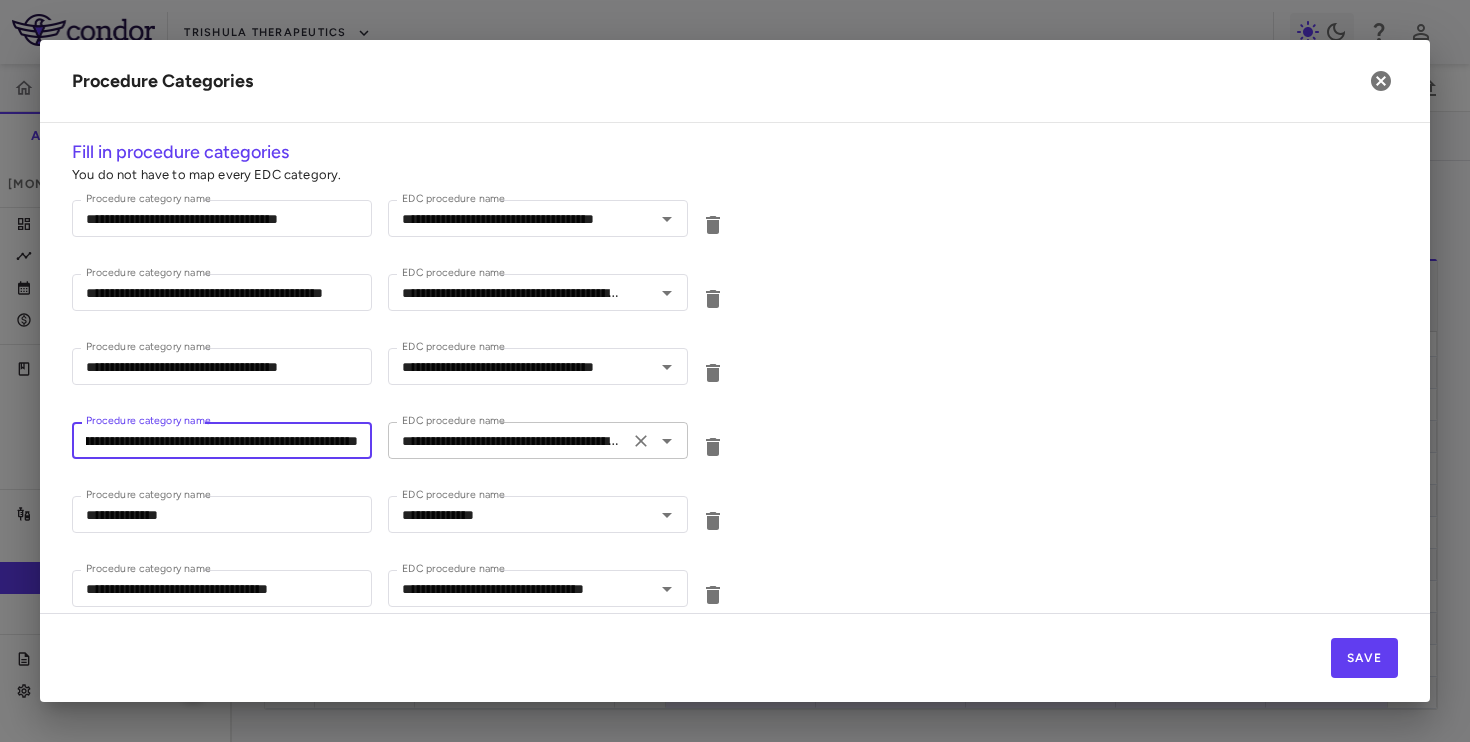 drag, startPoint x: 190, startPoint y: 440, endPoint x: 489, endPoint y: 450, distance: 299.16718 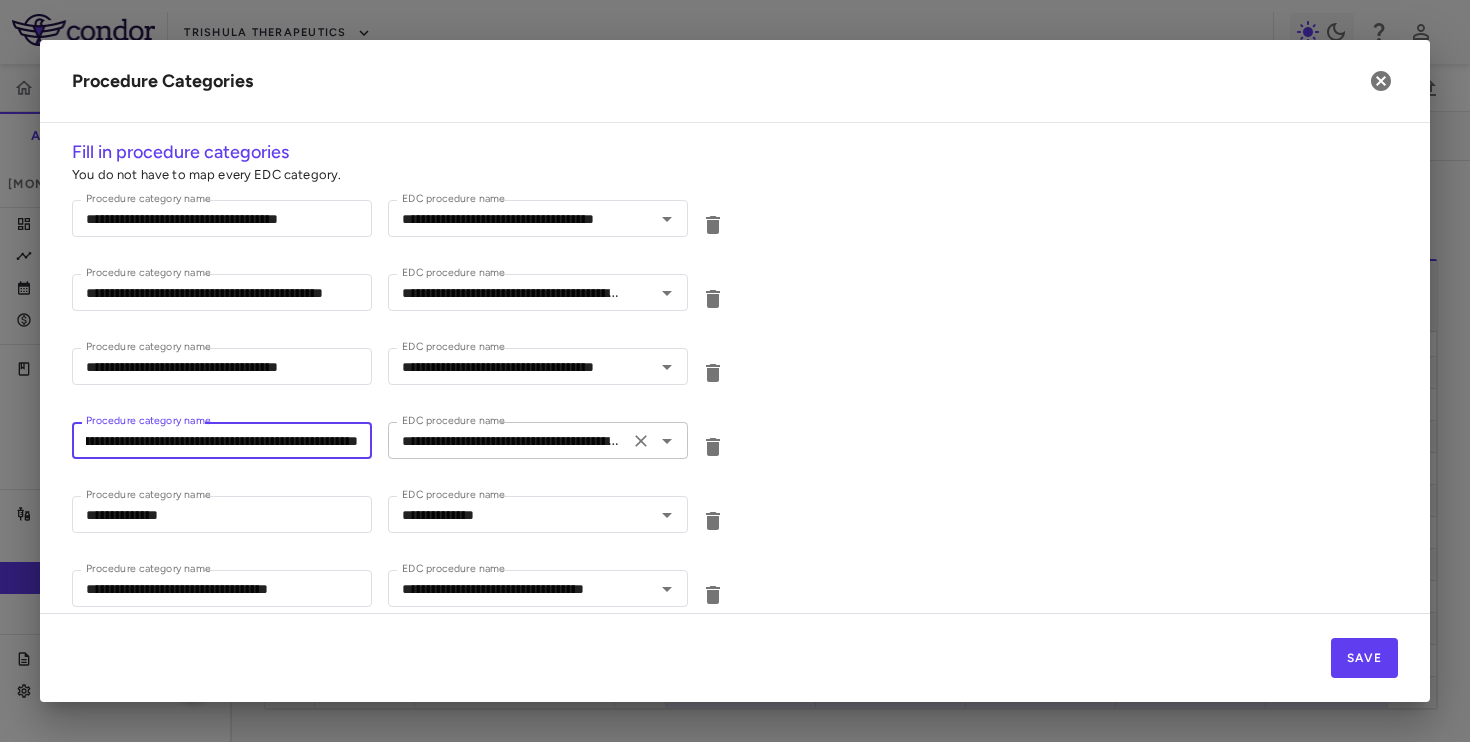 click on "**********" at bounding box center [399, 443] 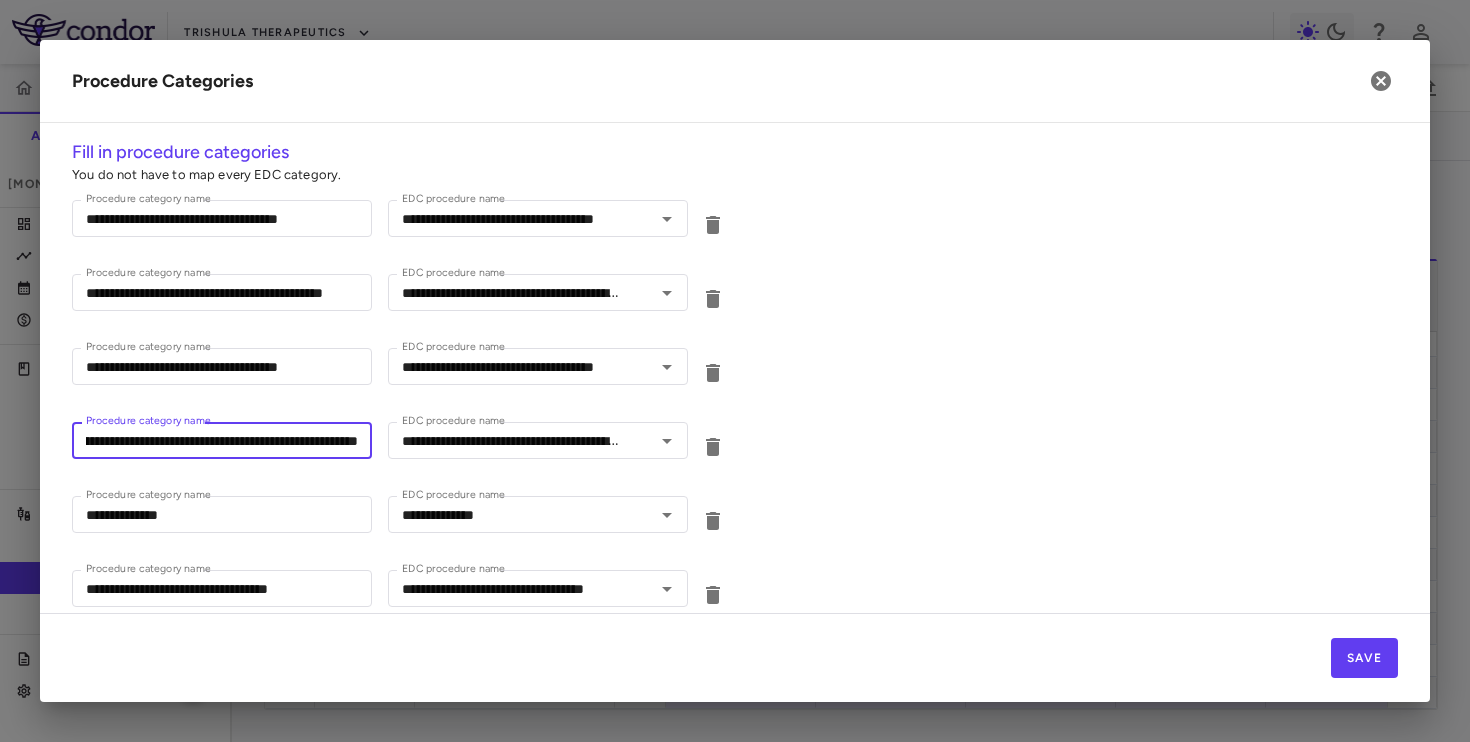 click on "**********" at bounding box center [222, 440] 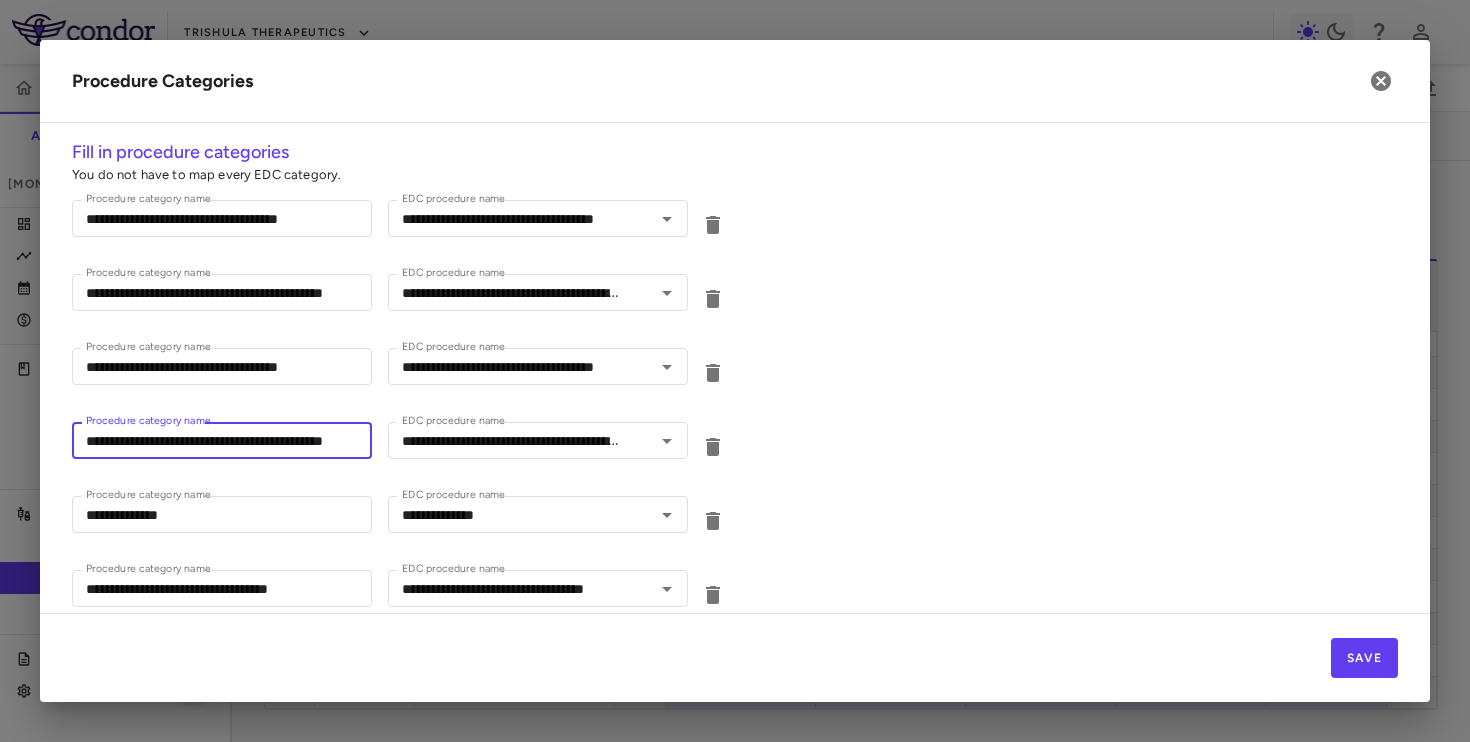 type 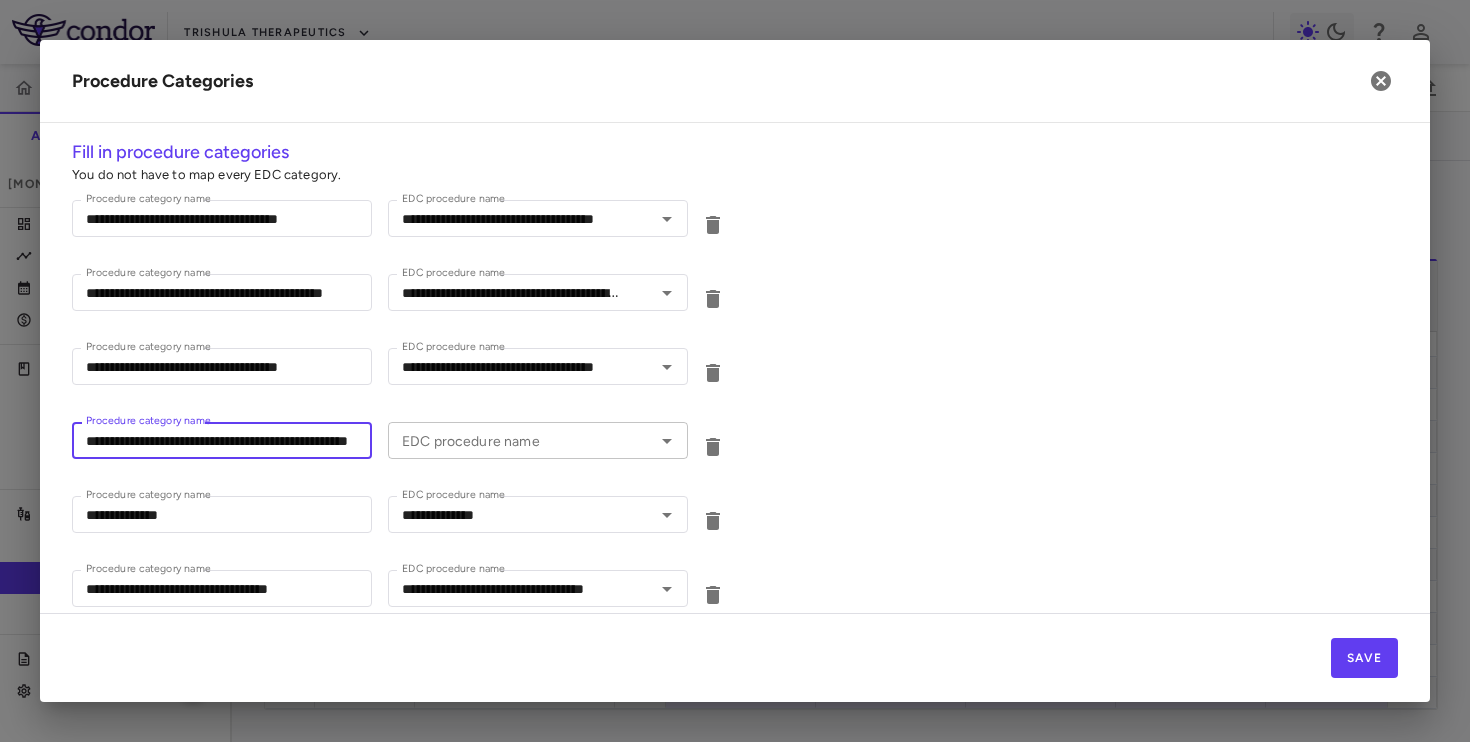 drag, startPoint x: 288, startPoint y: 444, endPoint x: 424, endPoint y: 444, distance: 136 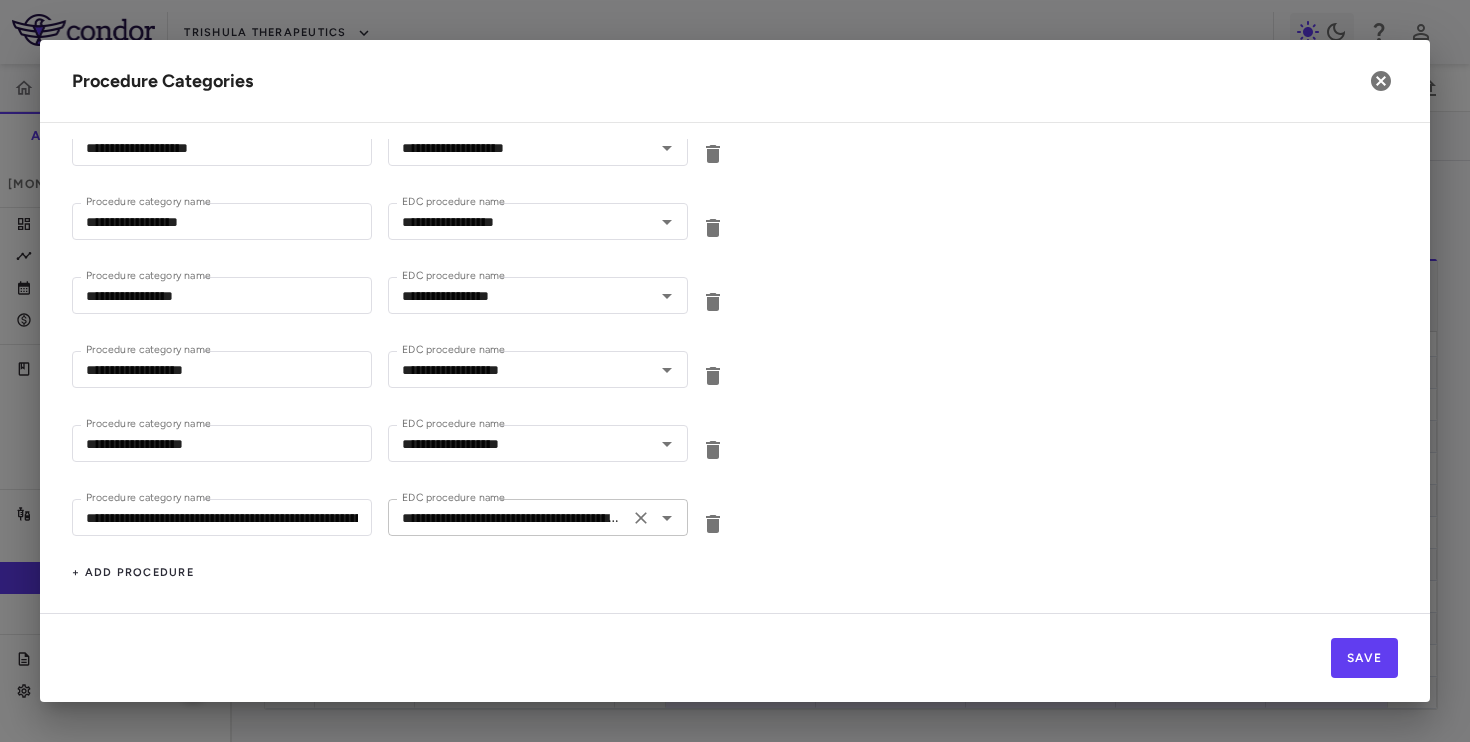 click 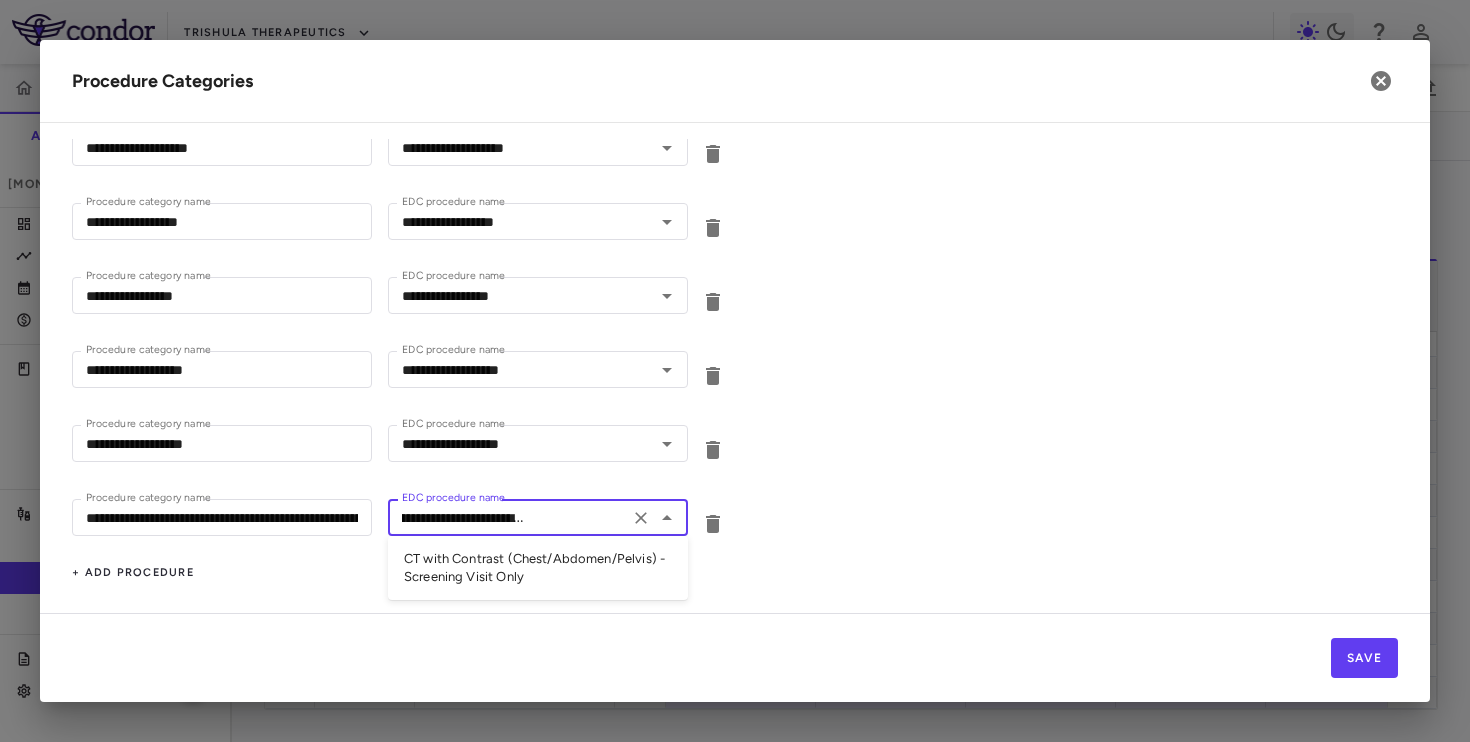 click on "**********" at bounding box center [735, 446] 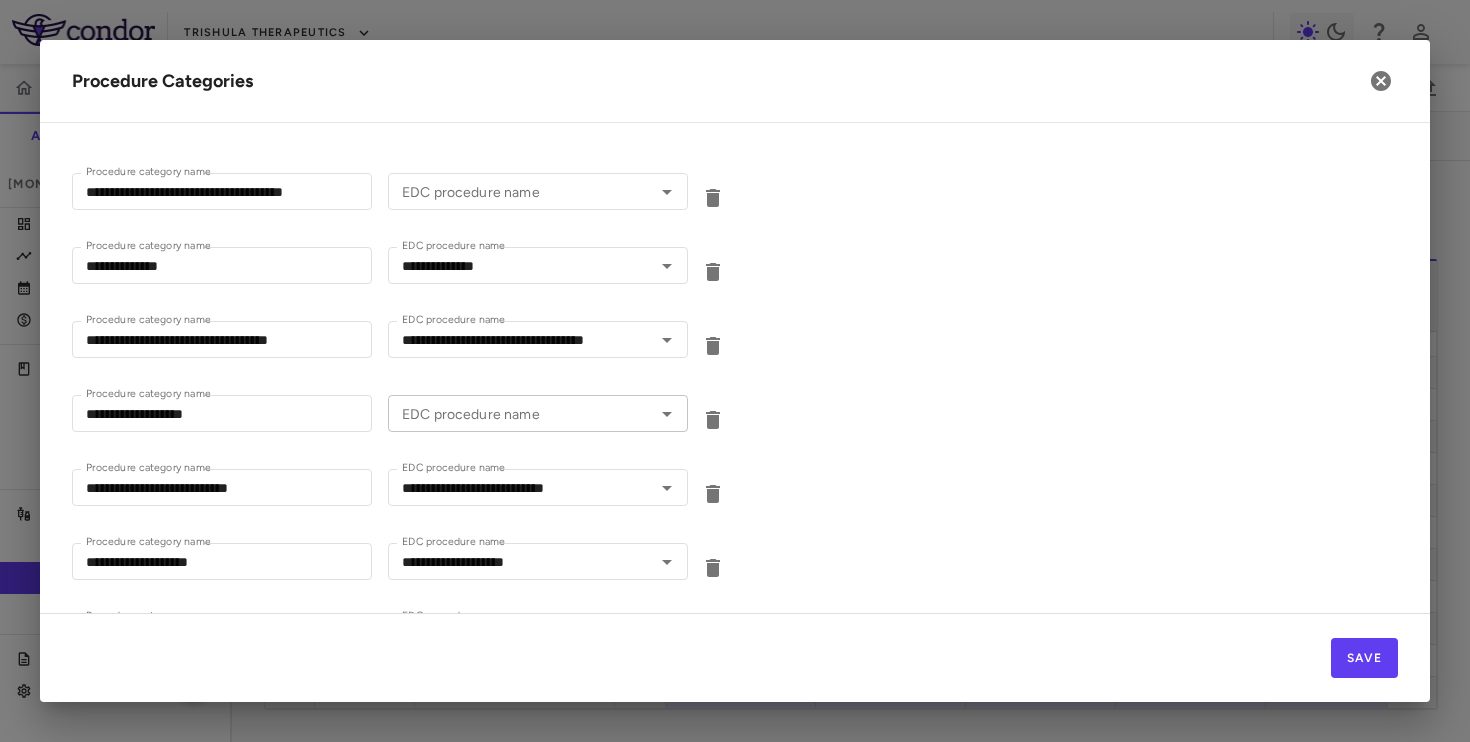 click on "EDC procedure name" at bounding box center [521, 413] 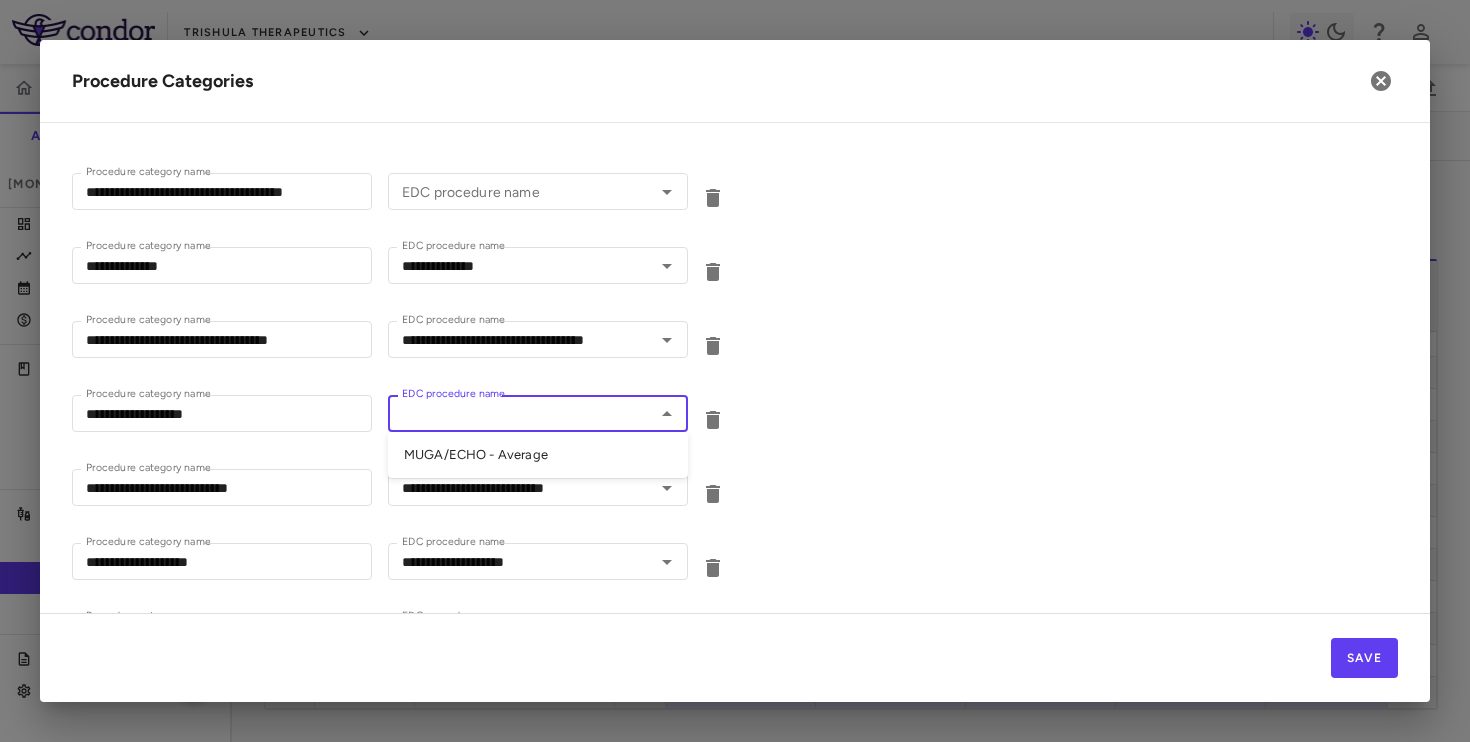 click on "**********" at bounding box center [735, 342] 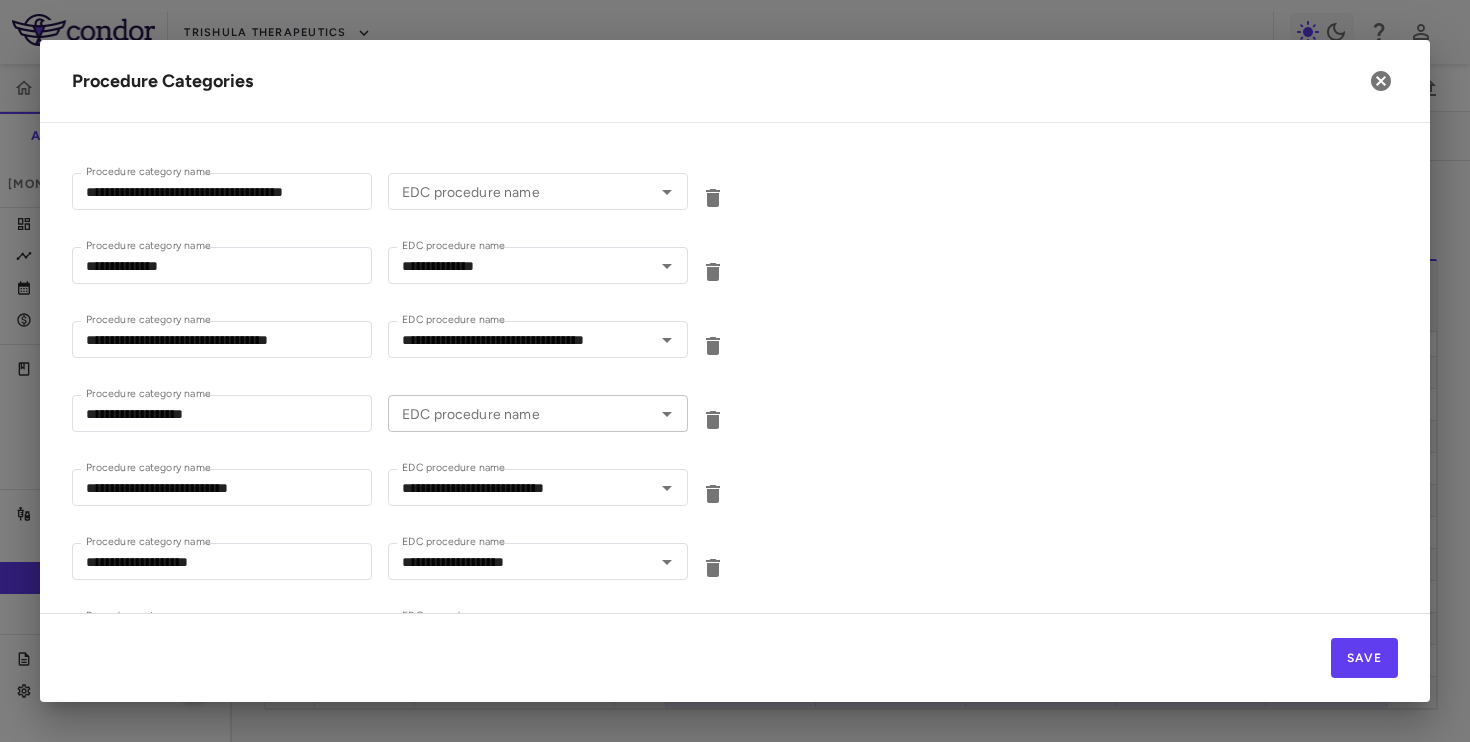 click on "EDC procedure name" at bounding box center (521, 413) 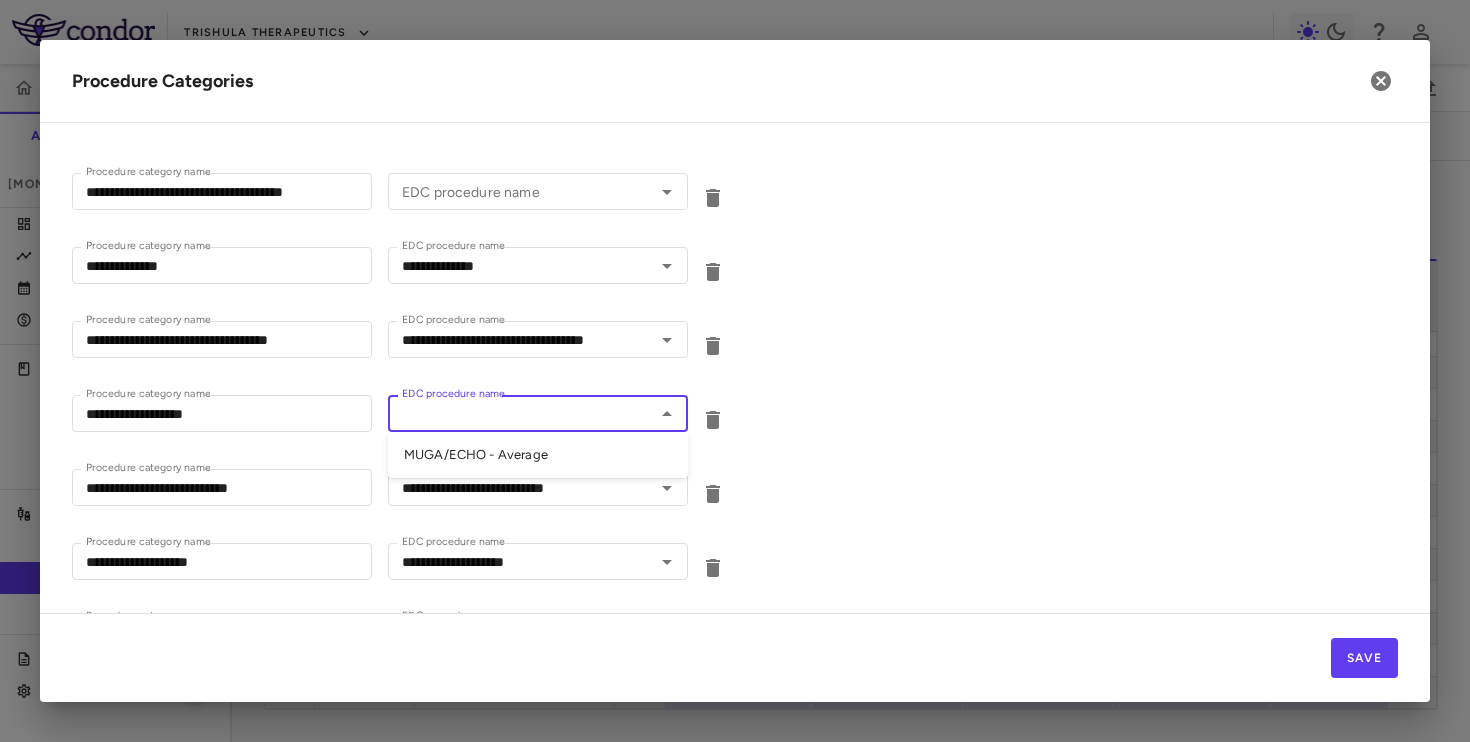 click on "MUGA/ECHO - Average" at bounding box center [538, 455] 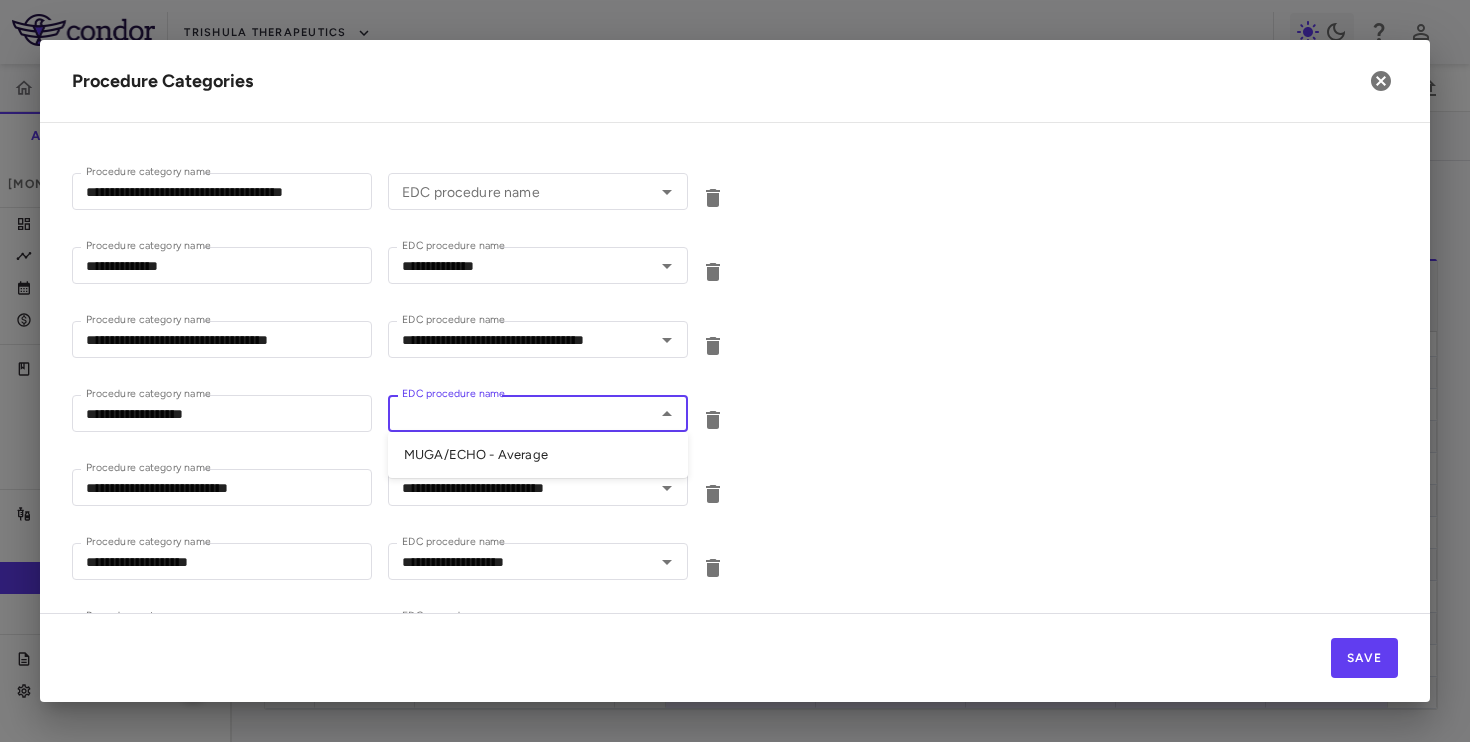 type on "**********" 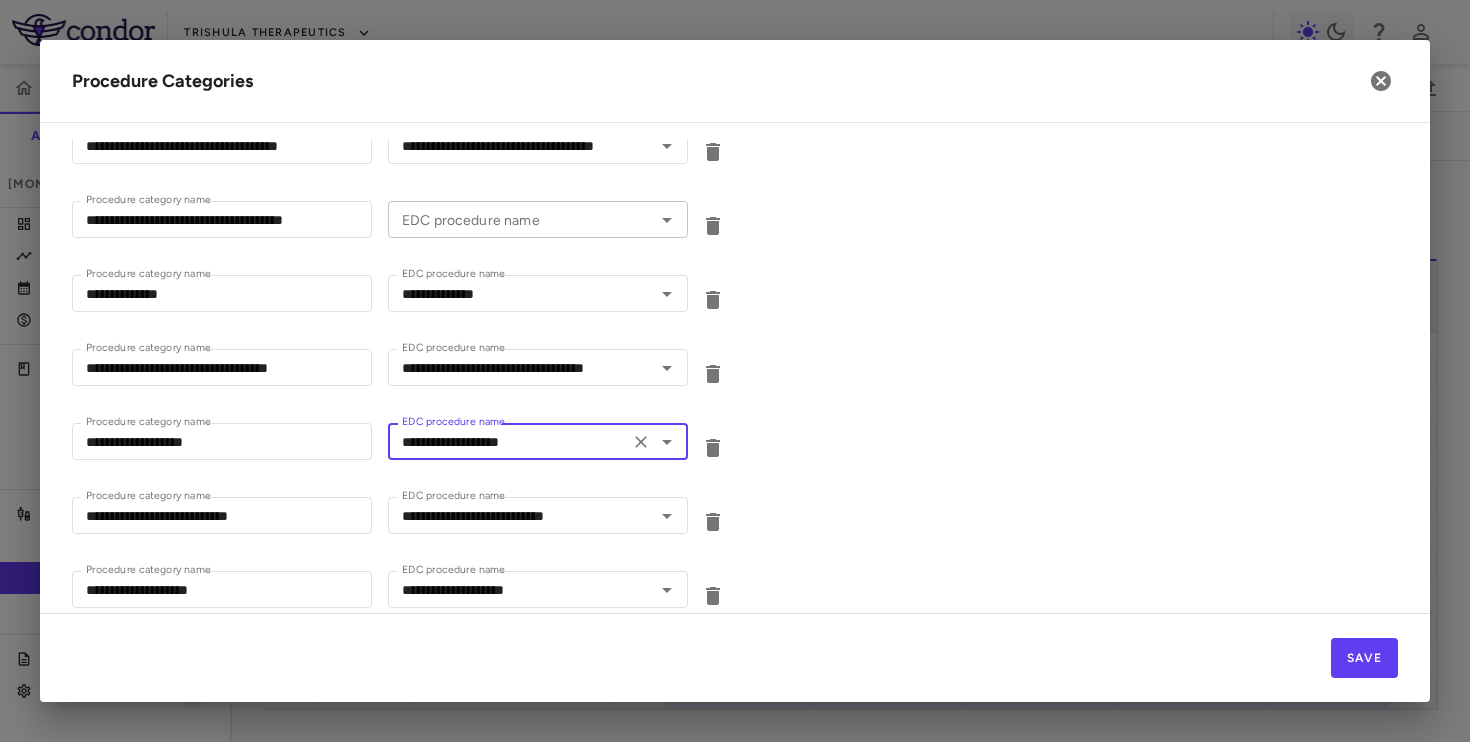 click on "EDC procedure name" at bounding box center [521, 219] 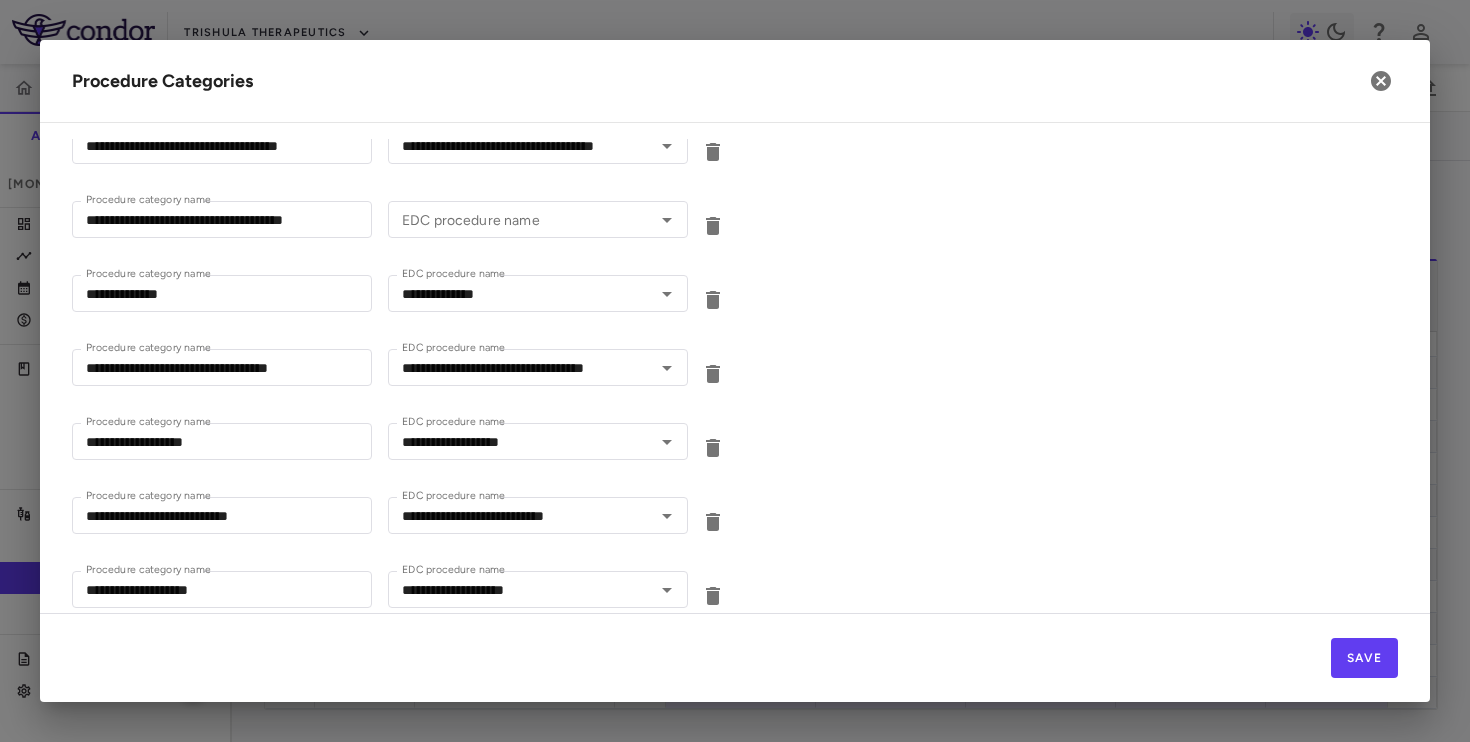 click on "**********" at bounding box center [735, 222] 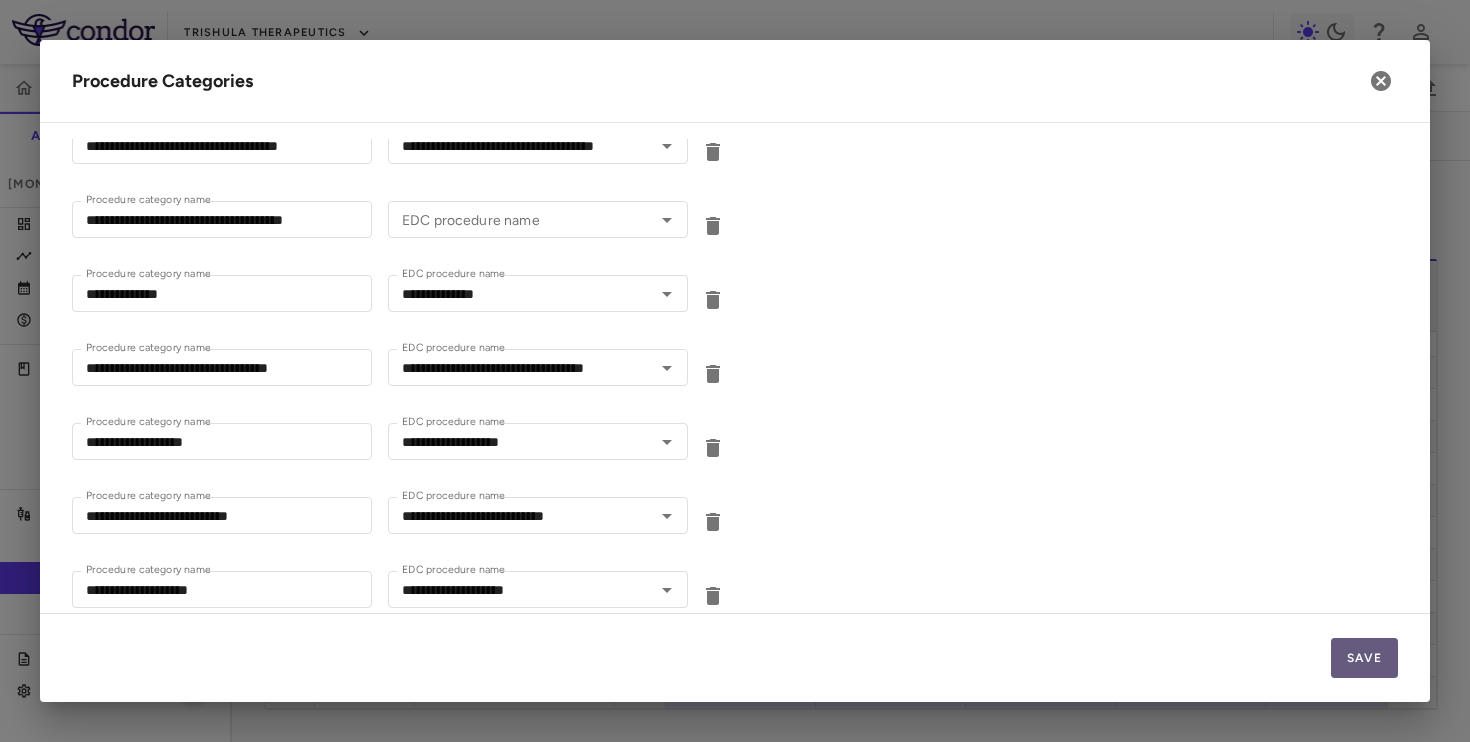 click on "Save" at bounding box center (1364, 658) 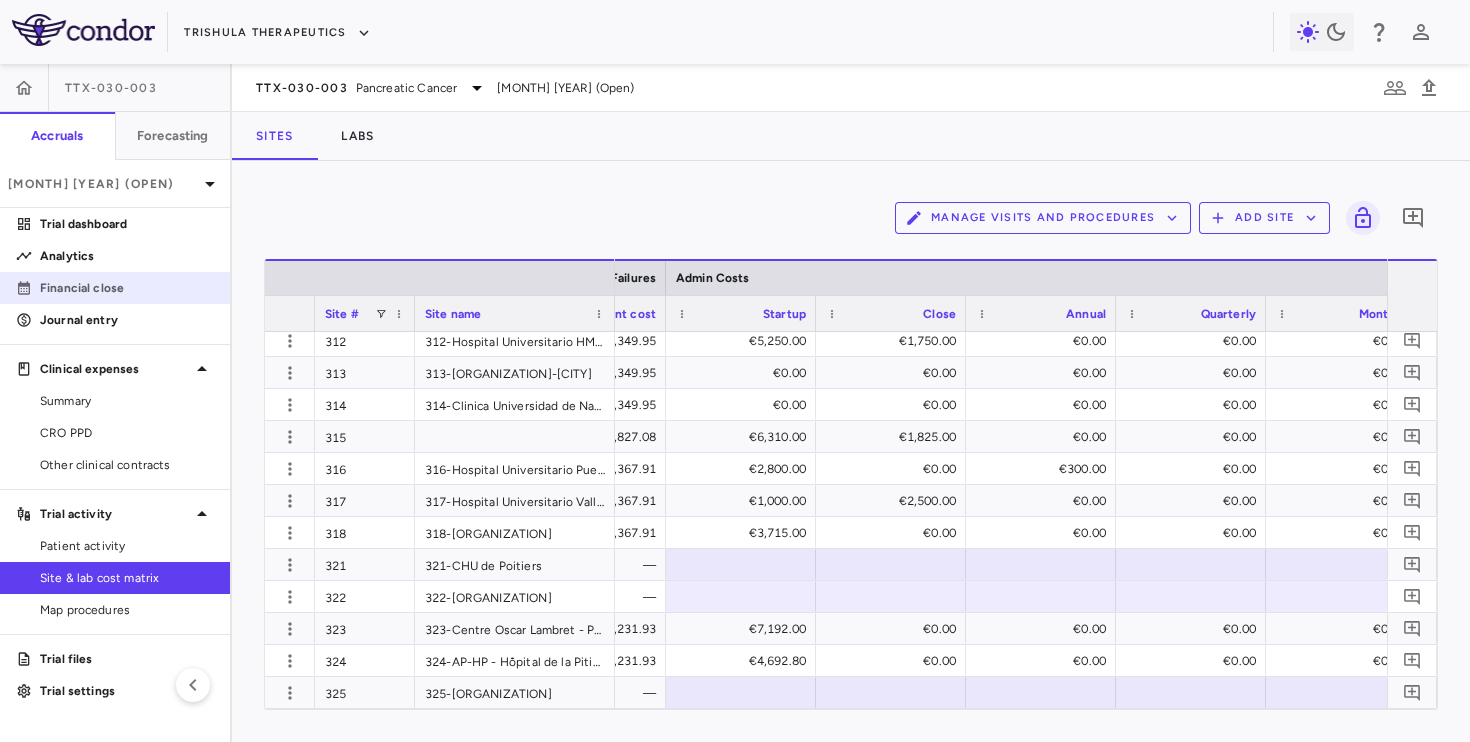 click on "Financial close" at bounding box center [127, 288] 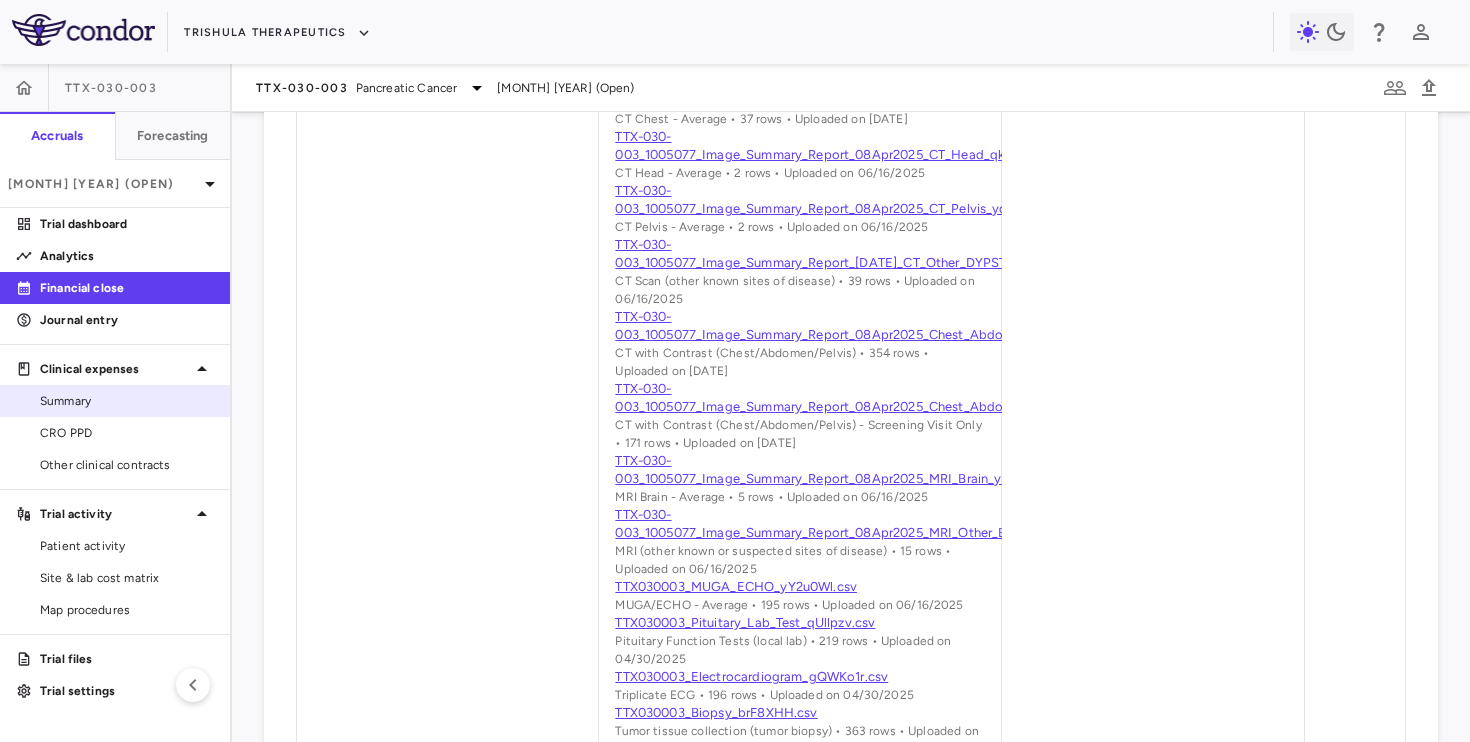 click on "Summary" at bounding box center [127, 401] 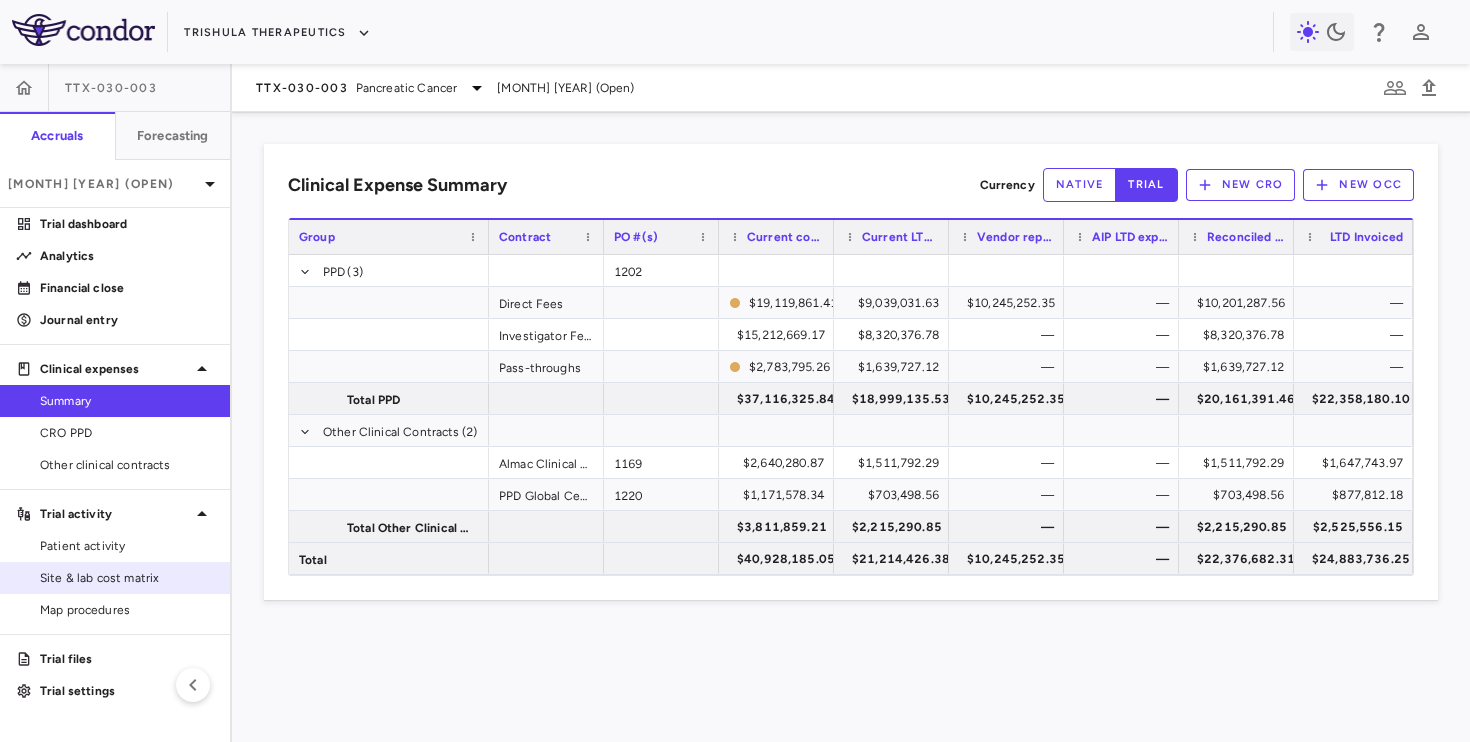 click on "Site & lab cost matrix" at bounding box center (115, 578) 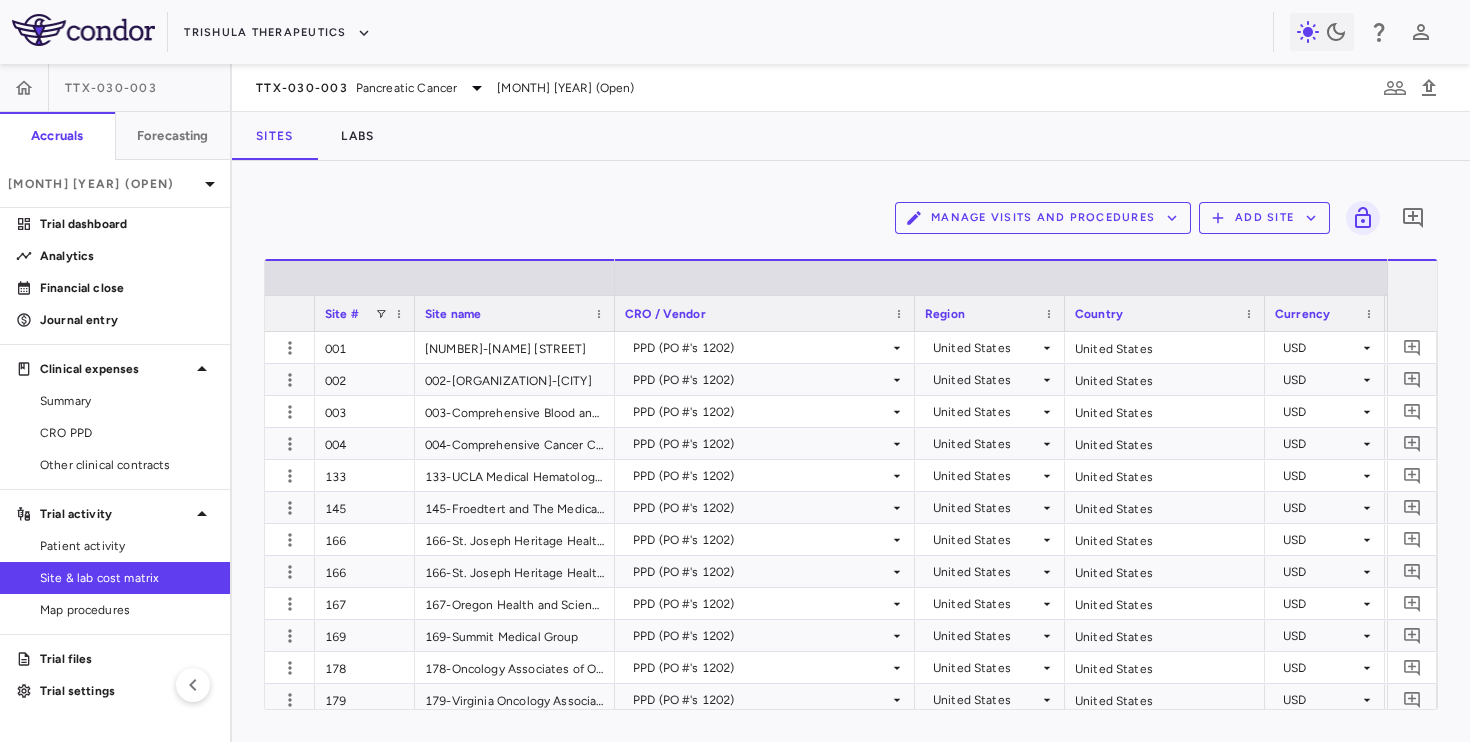 click on "Manage Visits and Procedures" at bounding box center (1043, 218) 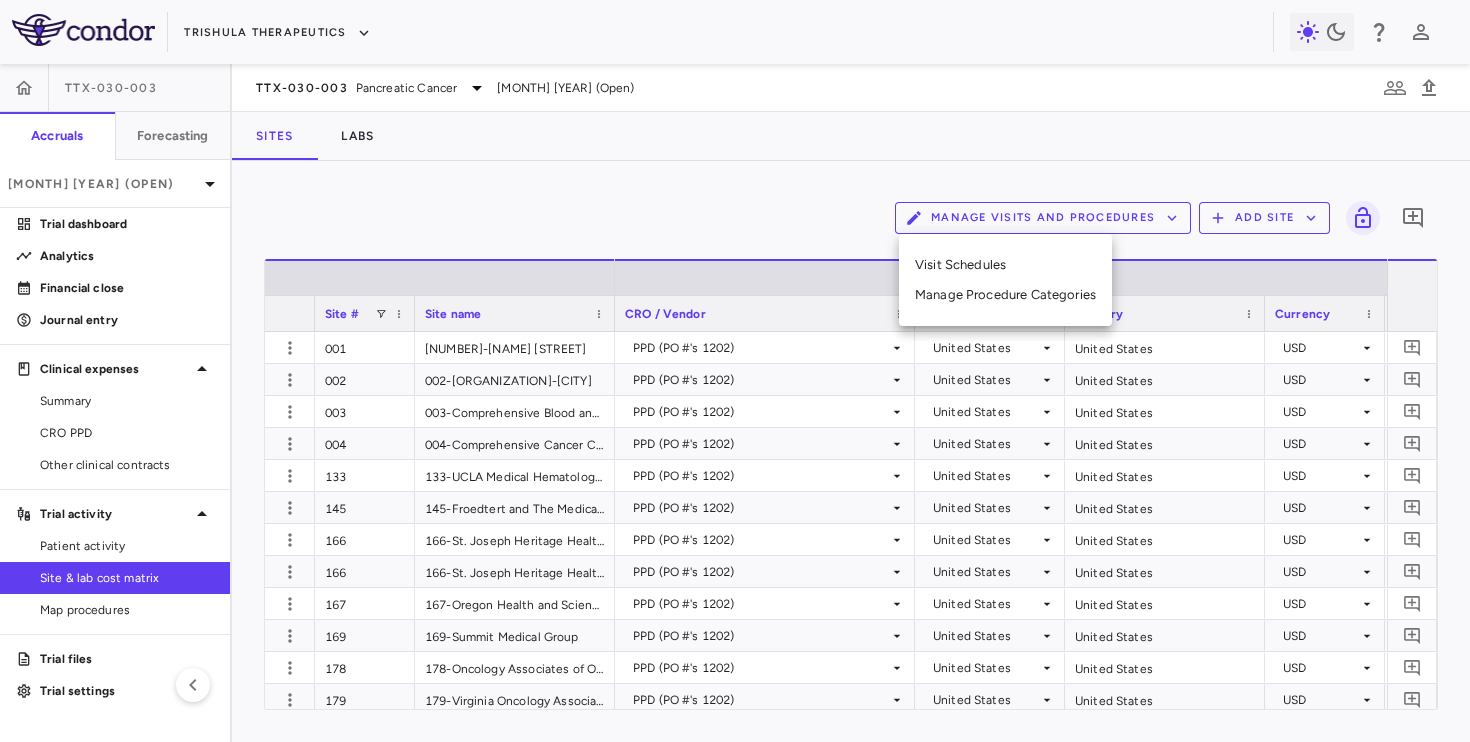 click on "Manage Procedure Categories" at bounding box center (1005, 295) 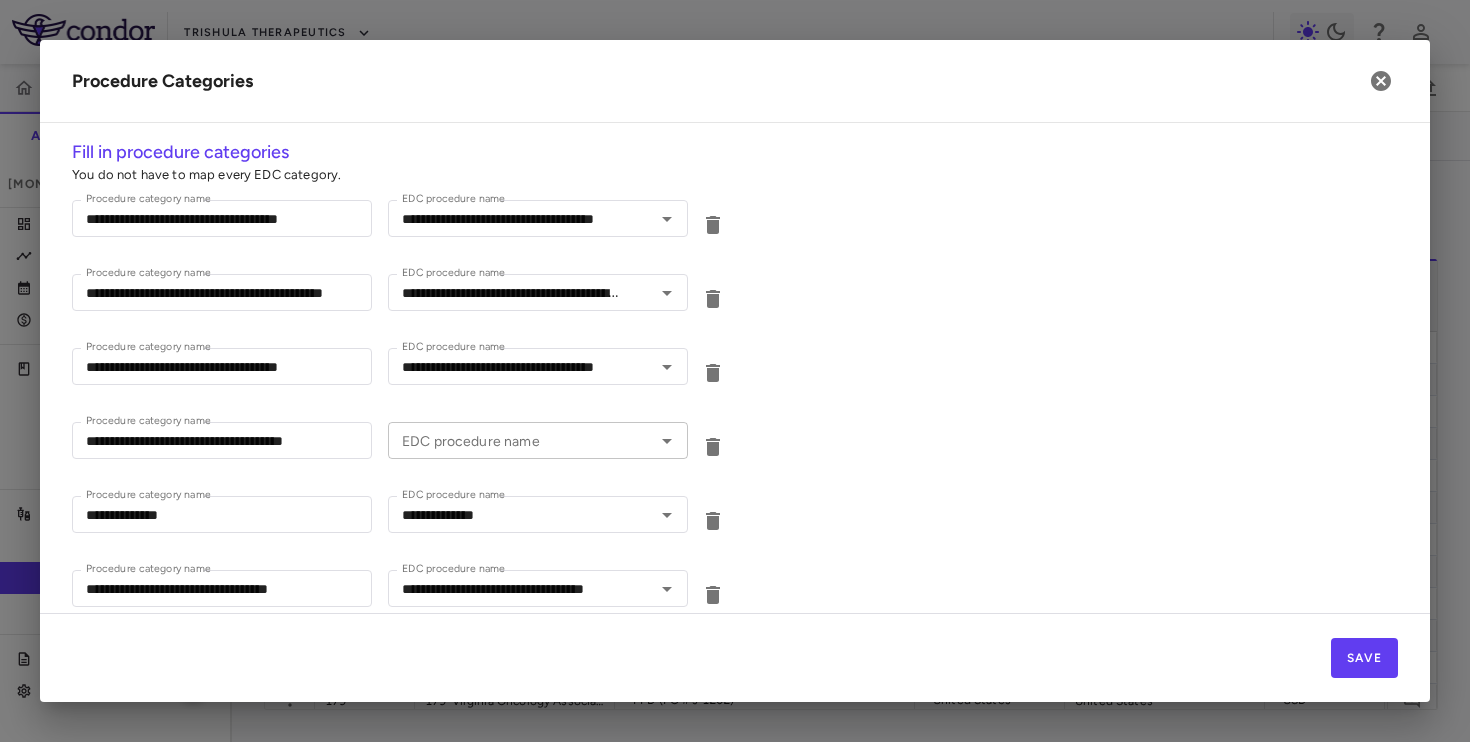 click on "EDC procedure name" at bounding box center [521, 440] 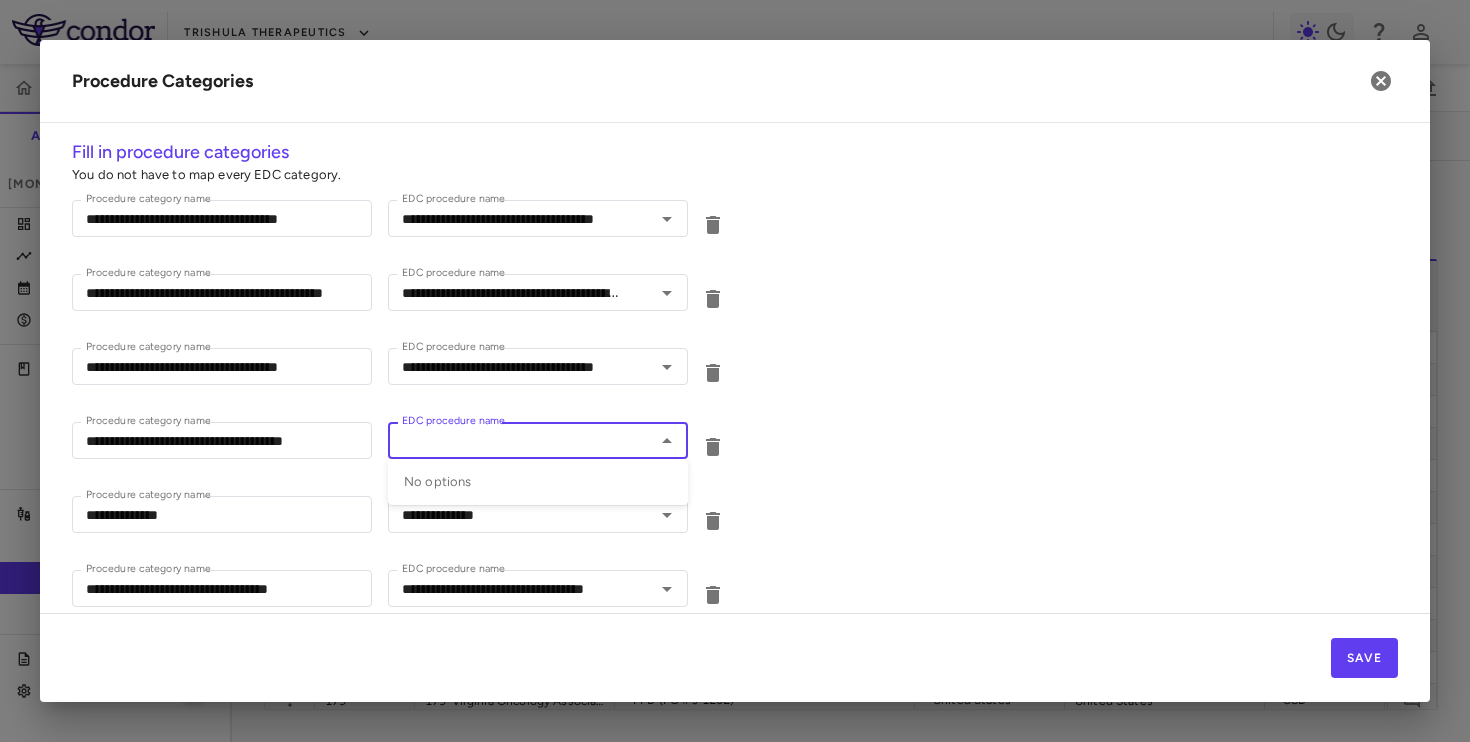 click on "**********" at bounding box center [735, 443] 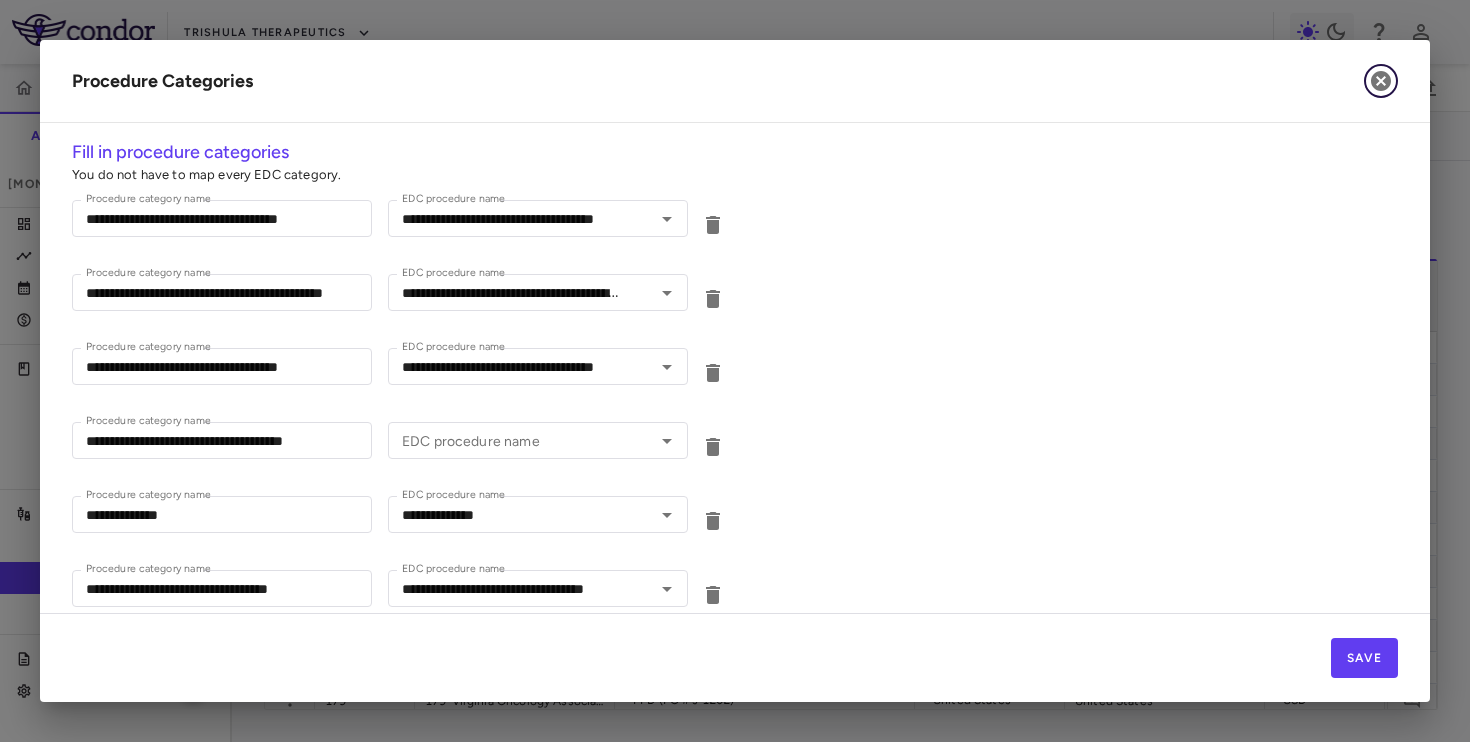 click 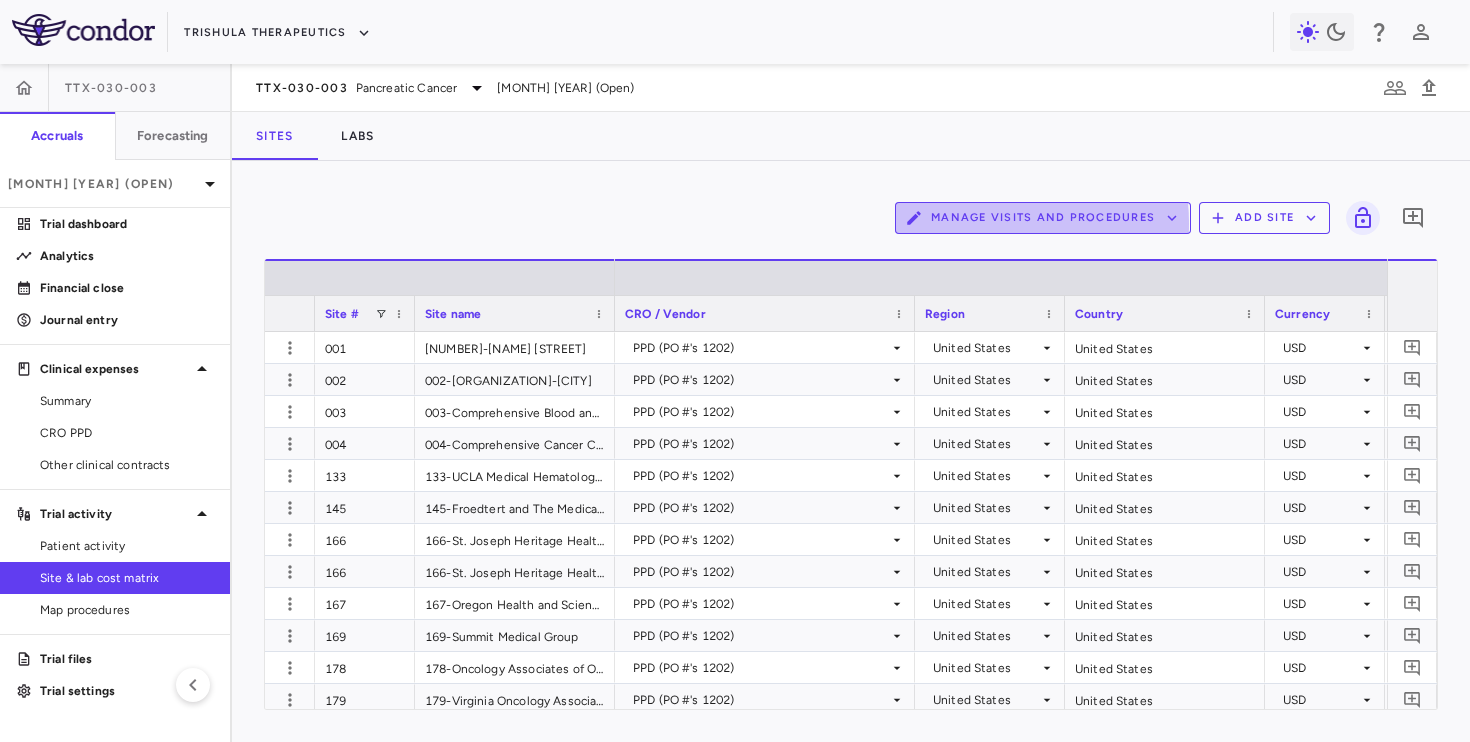 click on "Manage Visits and Procedures" at bounding box center (1043, 218) 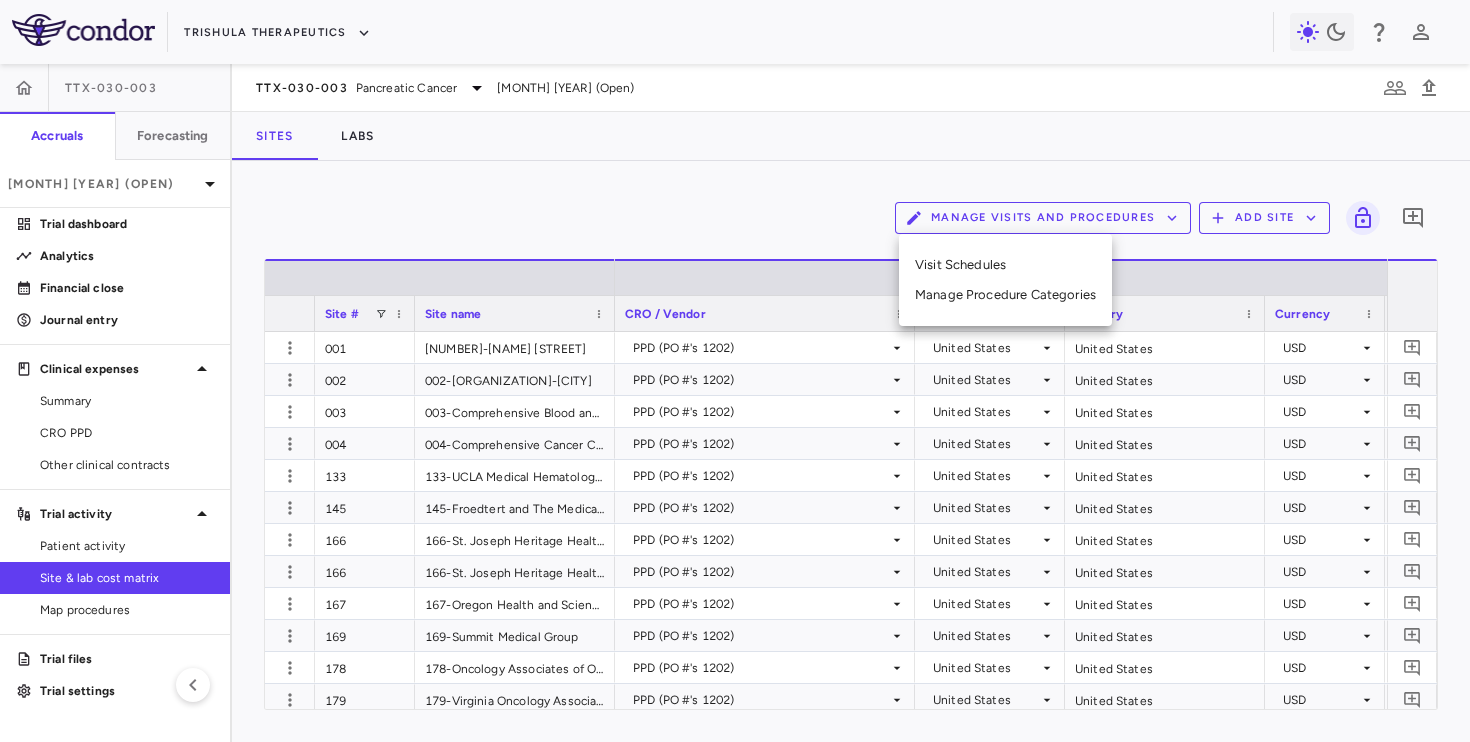 click on "Manage Procedure Categories" at bounding box center [1005, 295] 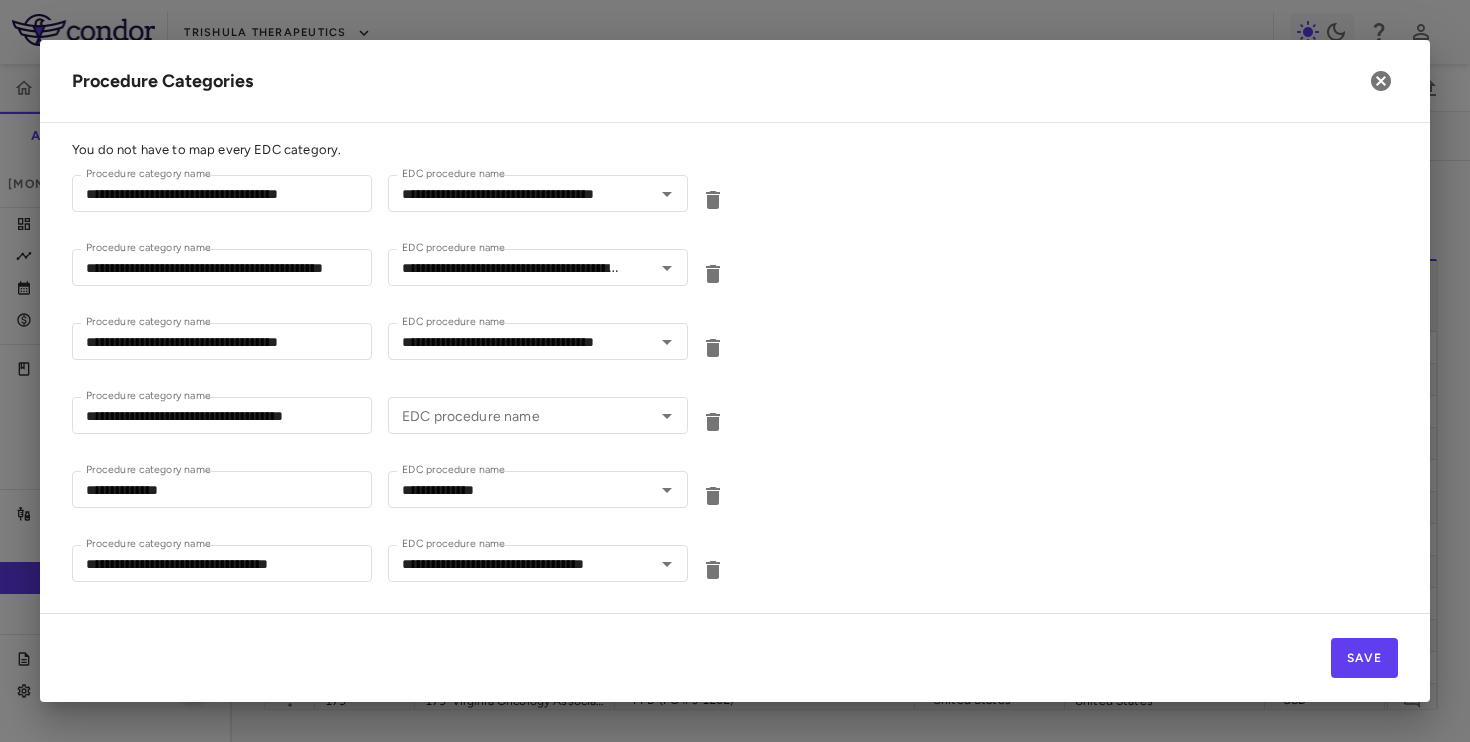 scroll, scrollTop: 0, scrollLeft: 0, axis: both 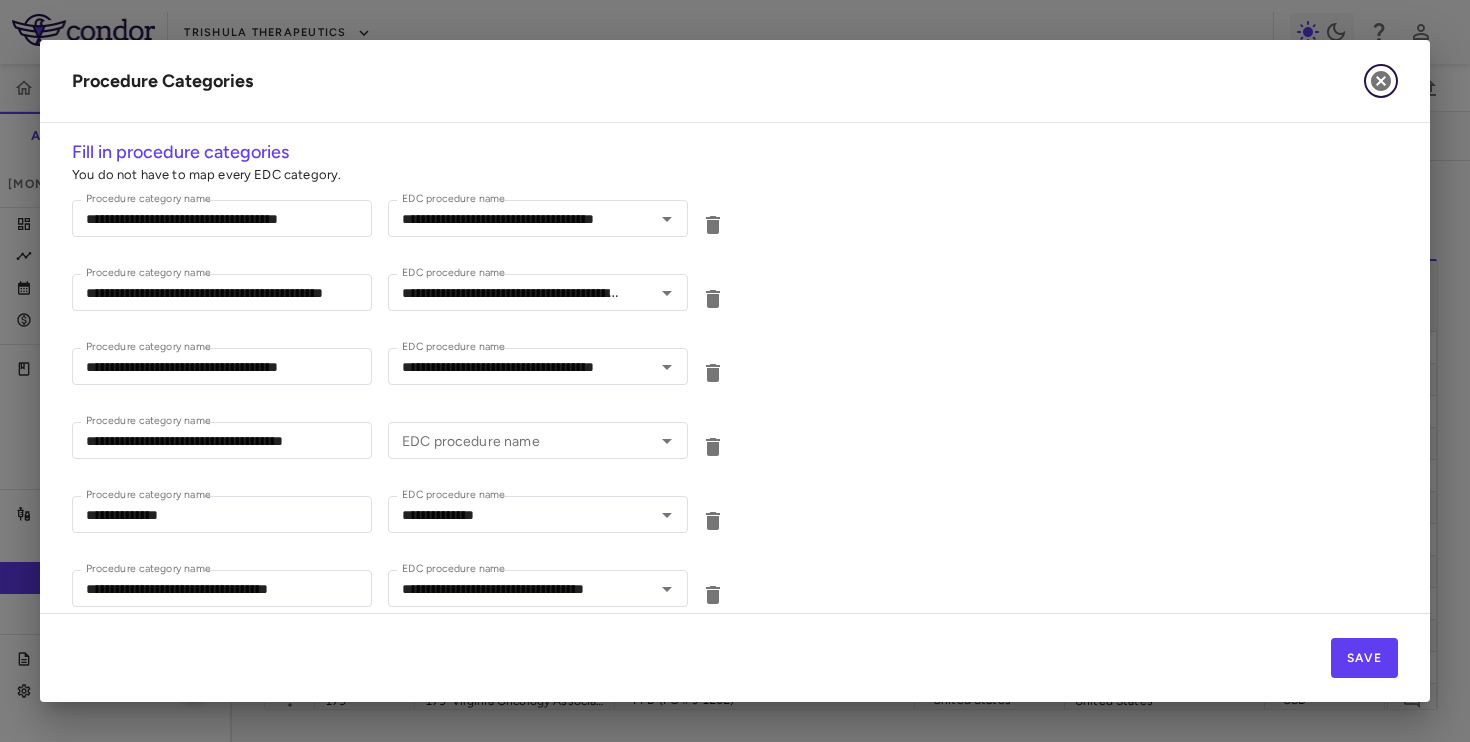 click 